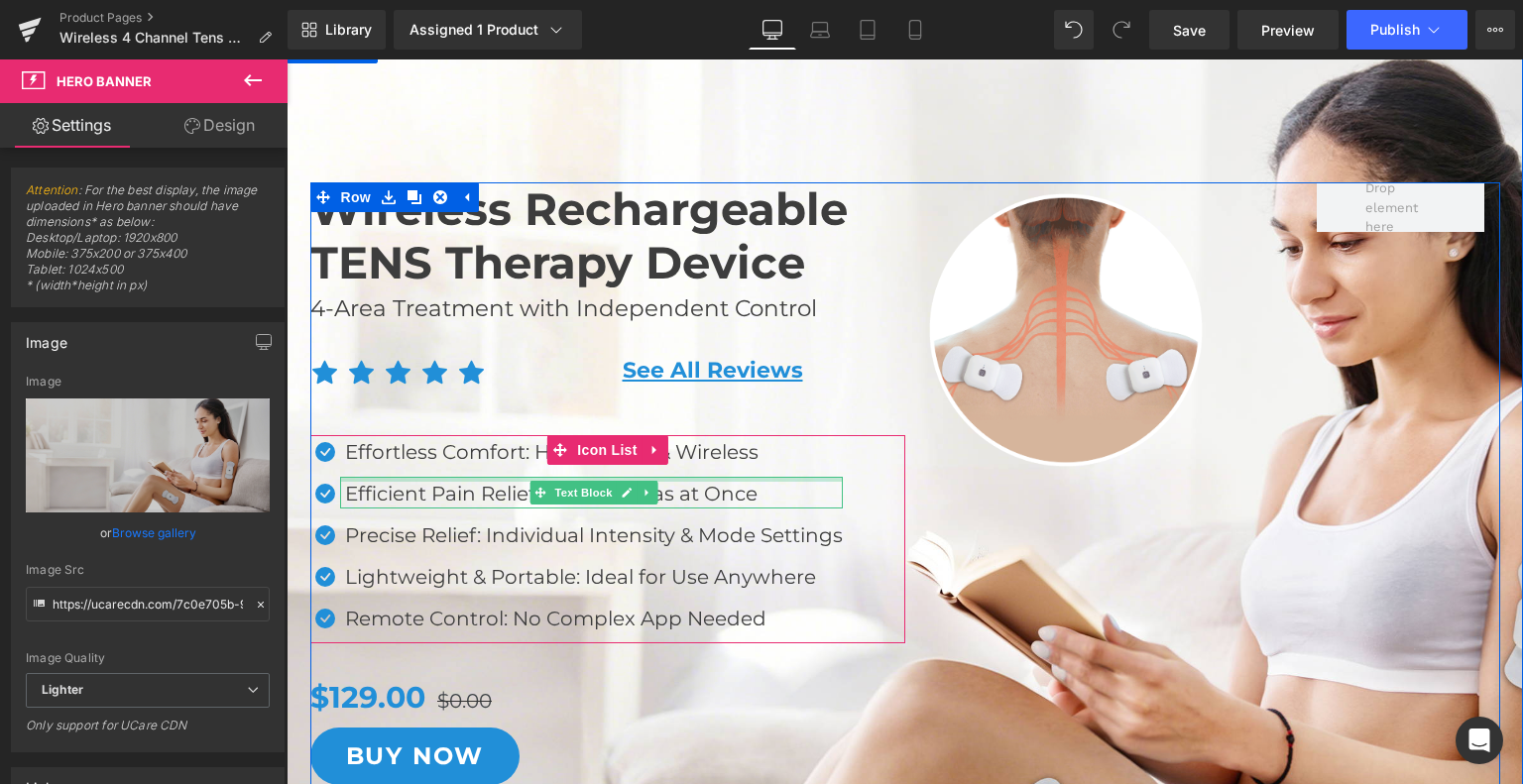 scroll, scrollTop: 167, scrollLeft: 0, axis: vertical 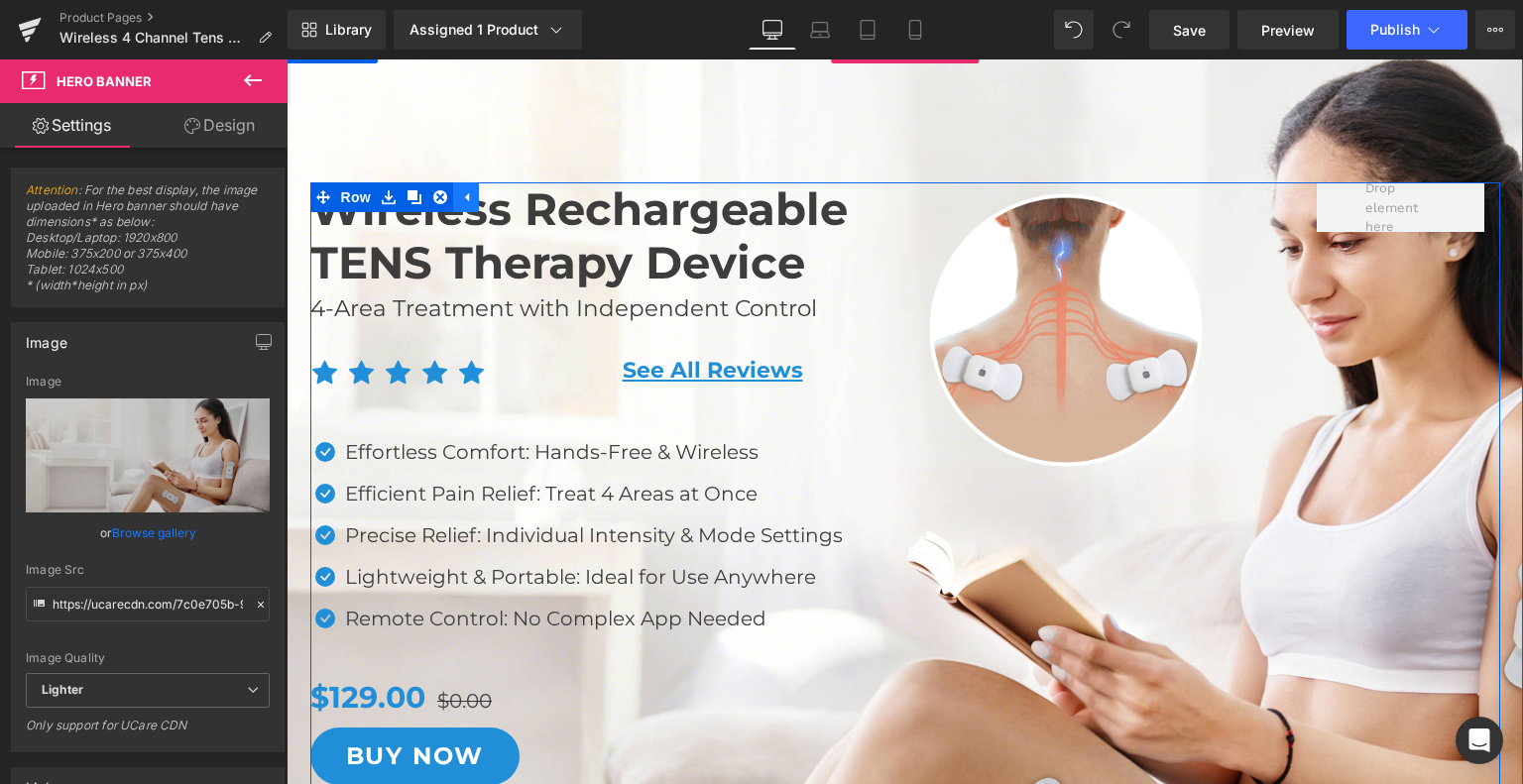 click 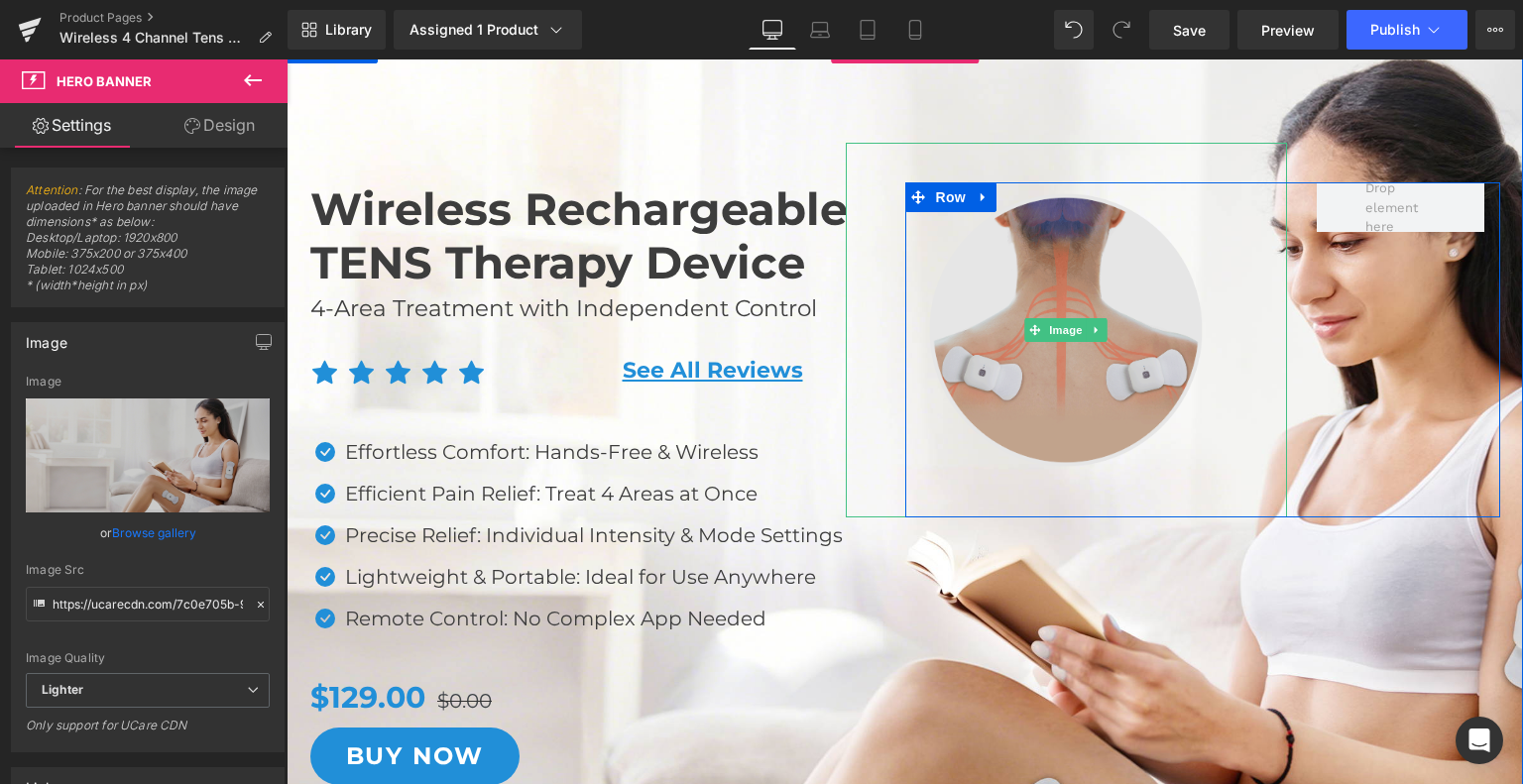 click at bounding box center (1066, 330) 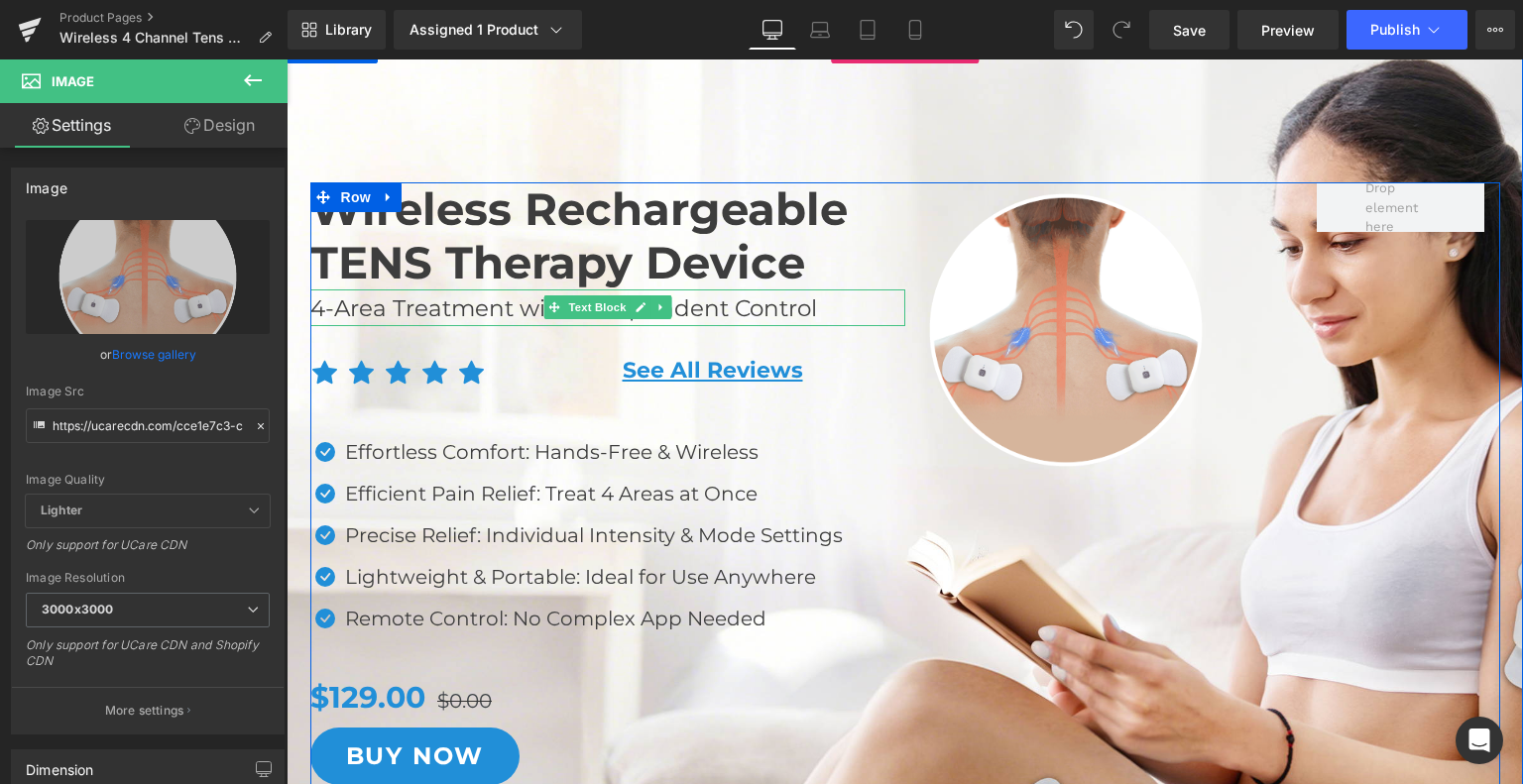 click on "4-Area Treatment with Independent Control" at bounding box center [608, 308] 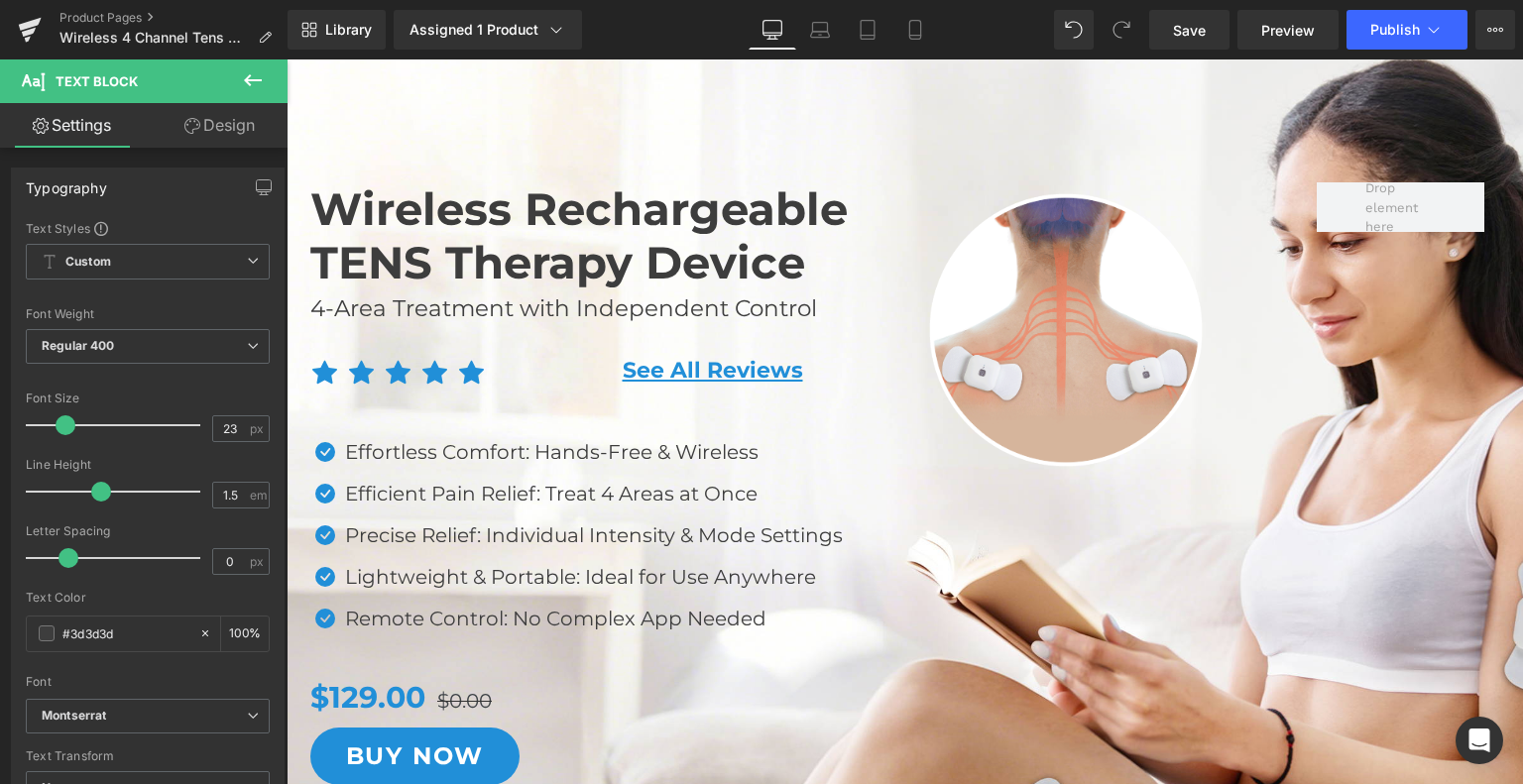 click on "Design" at bounding box center (219, 125) 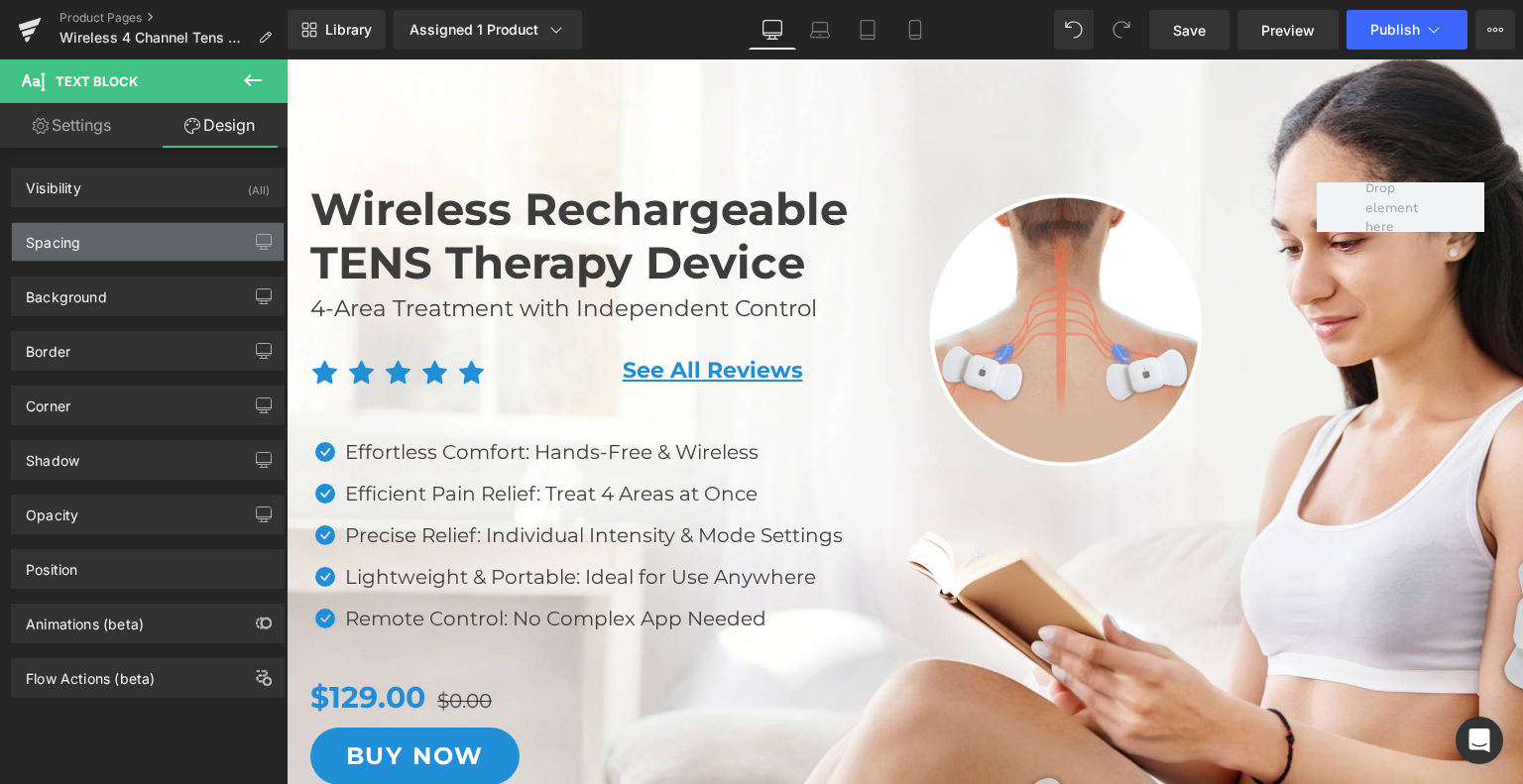 type on "0" 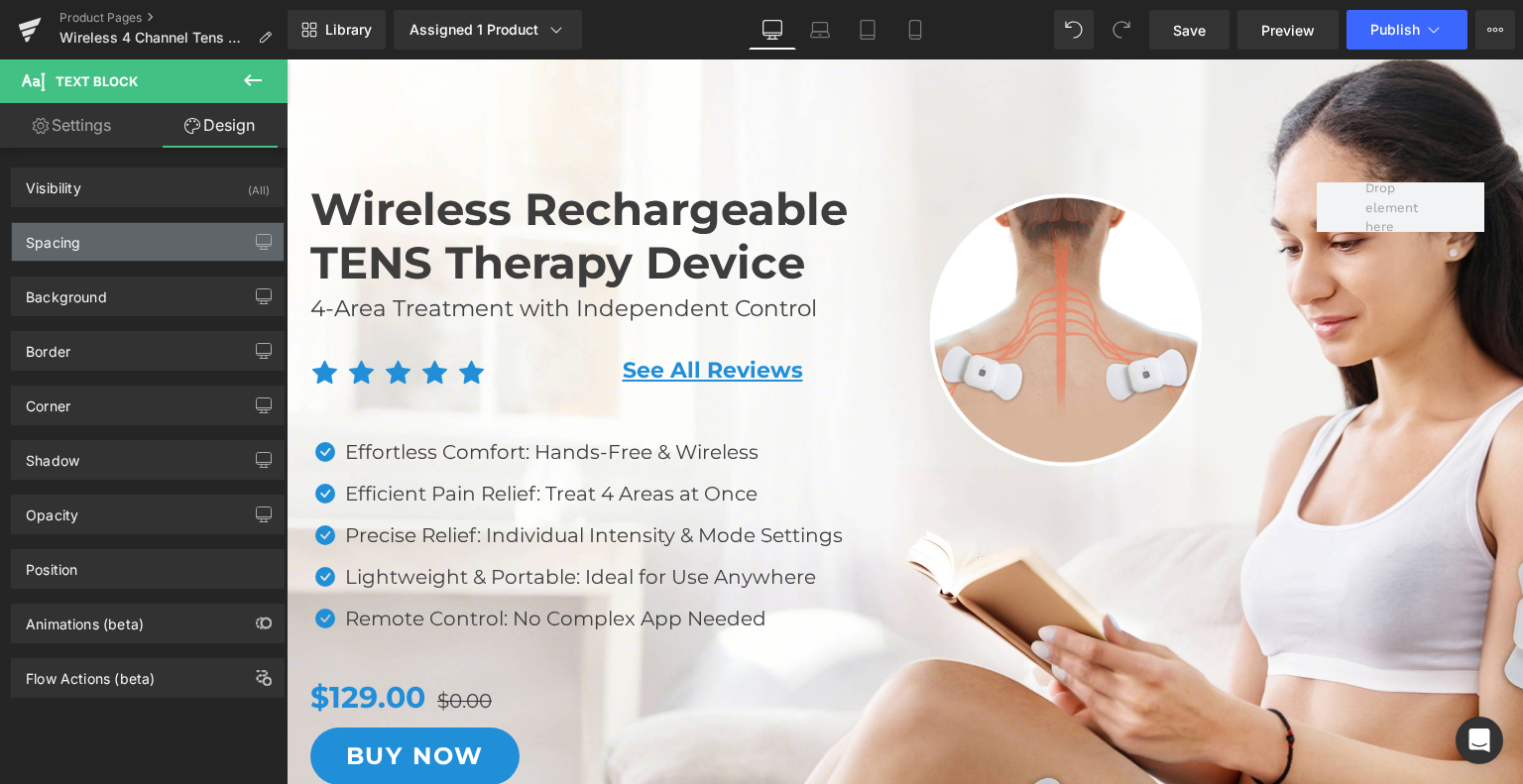 type on "0" 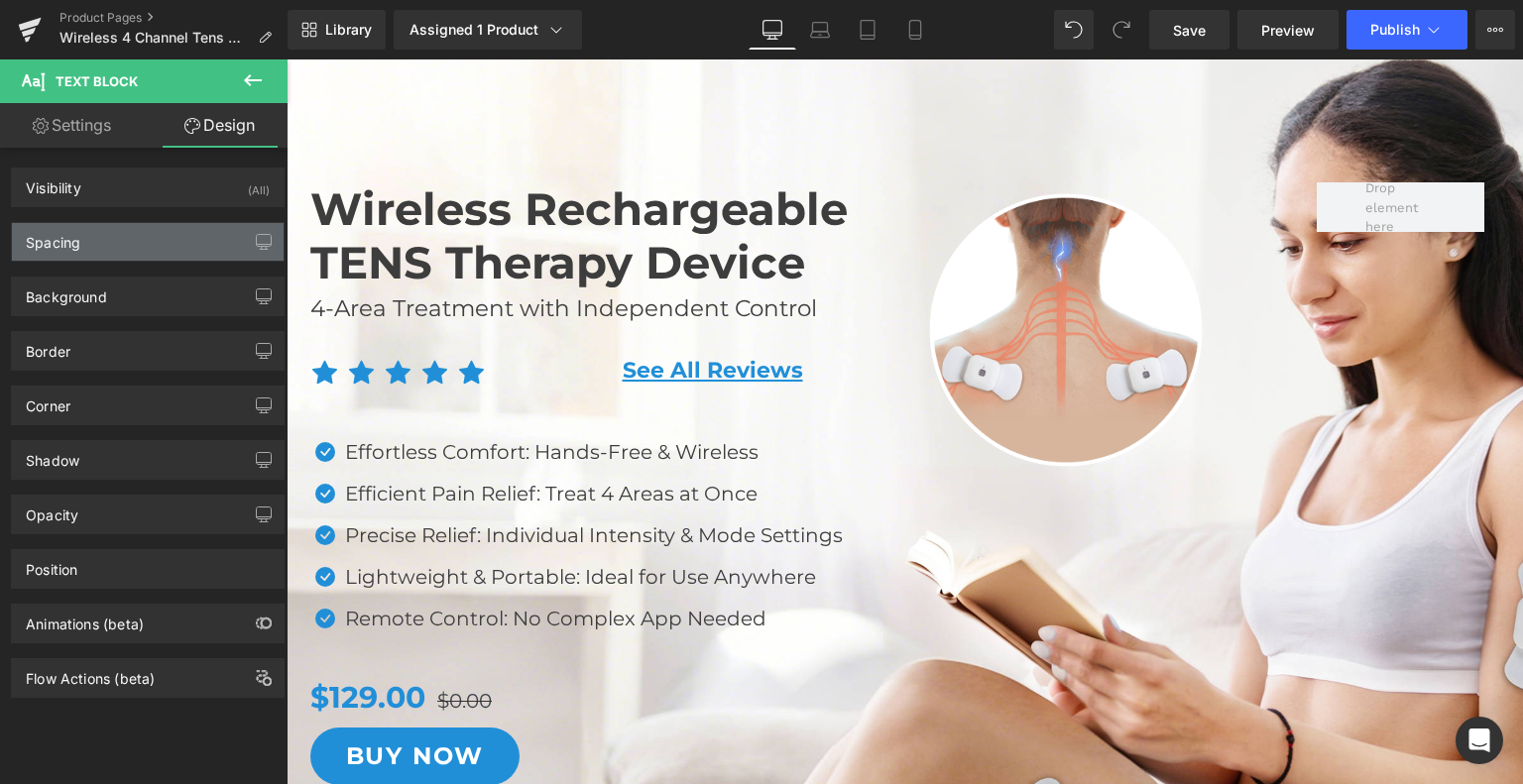type on "0" 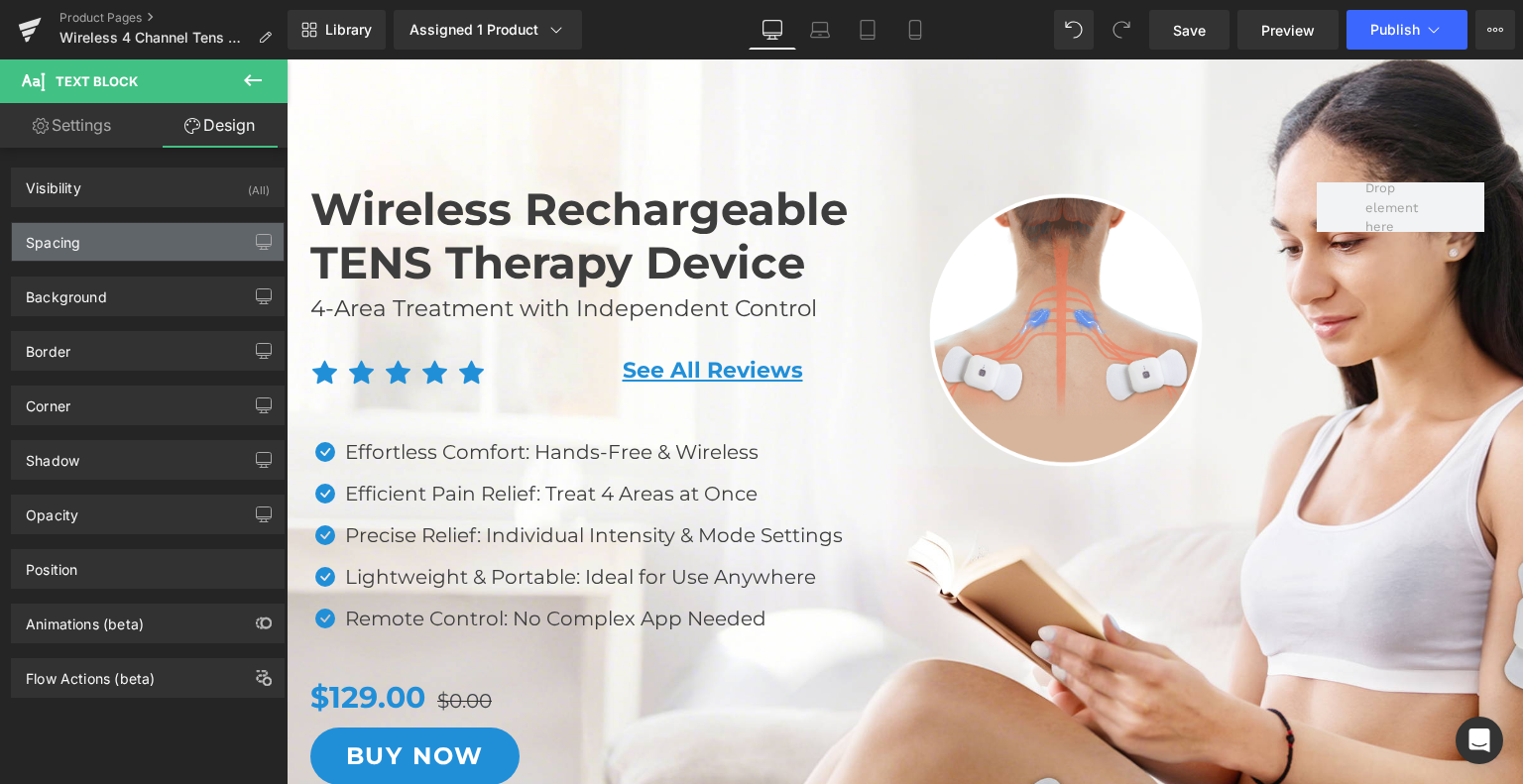 type on "0" 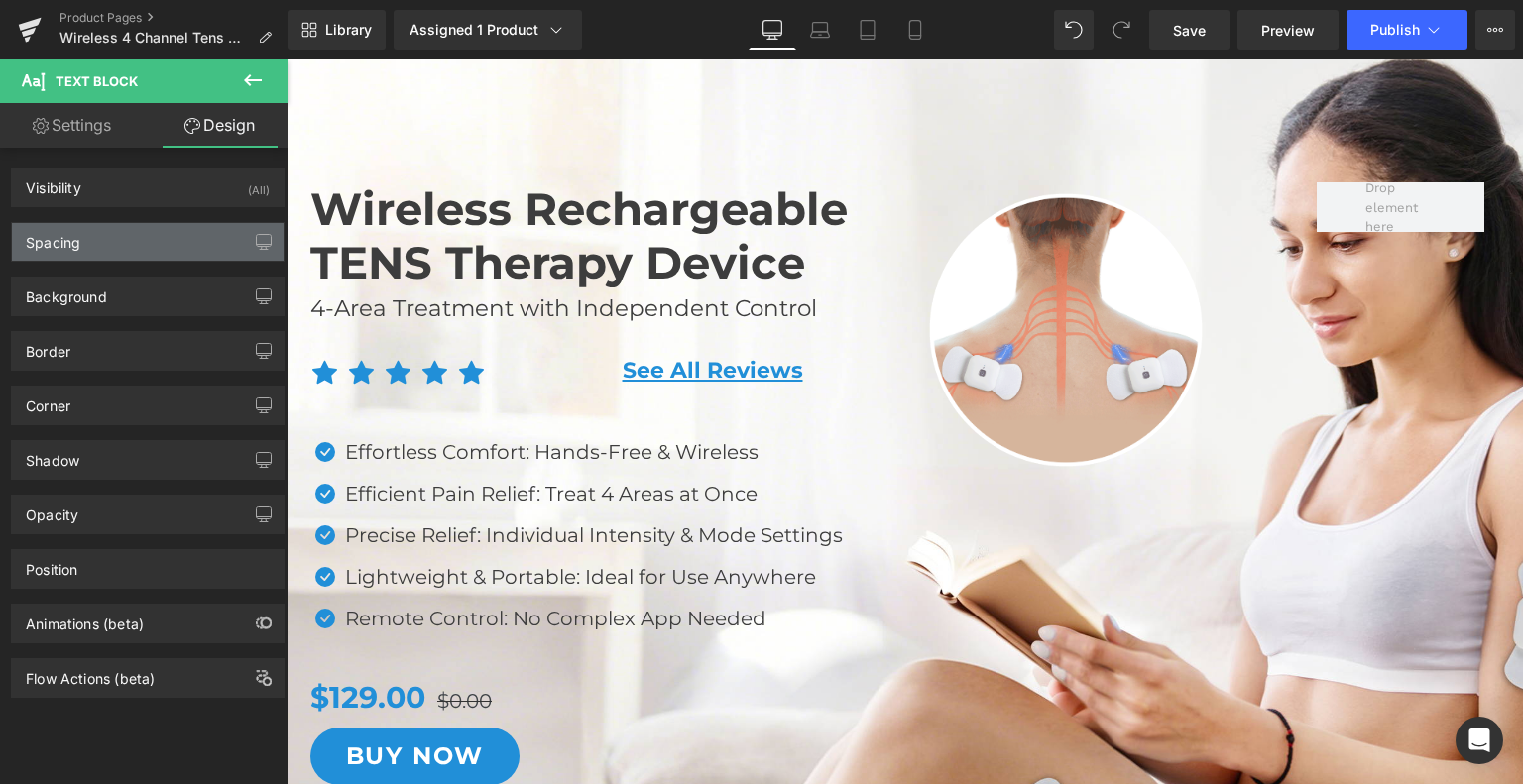 type on "2" 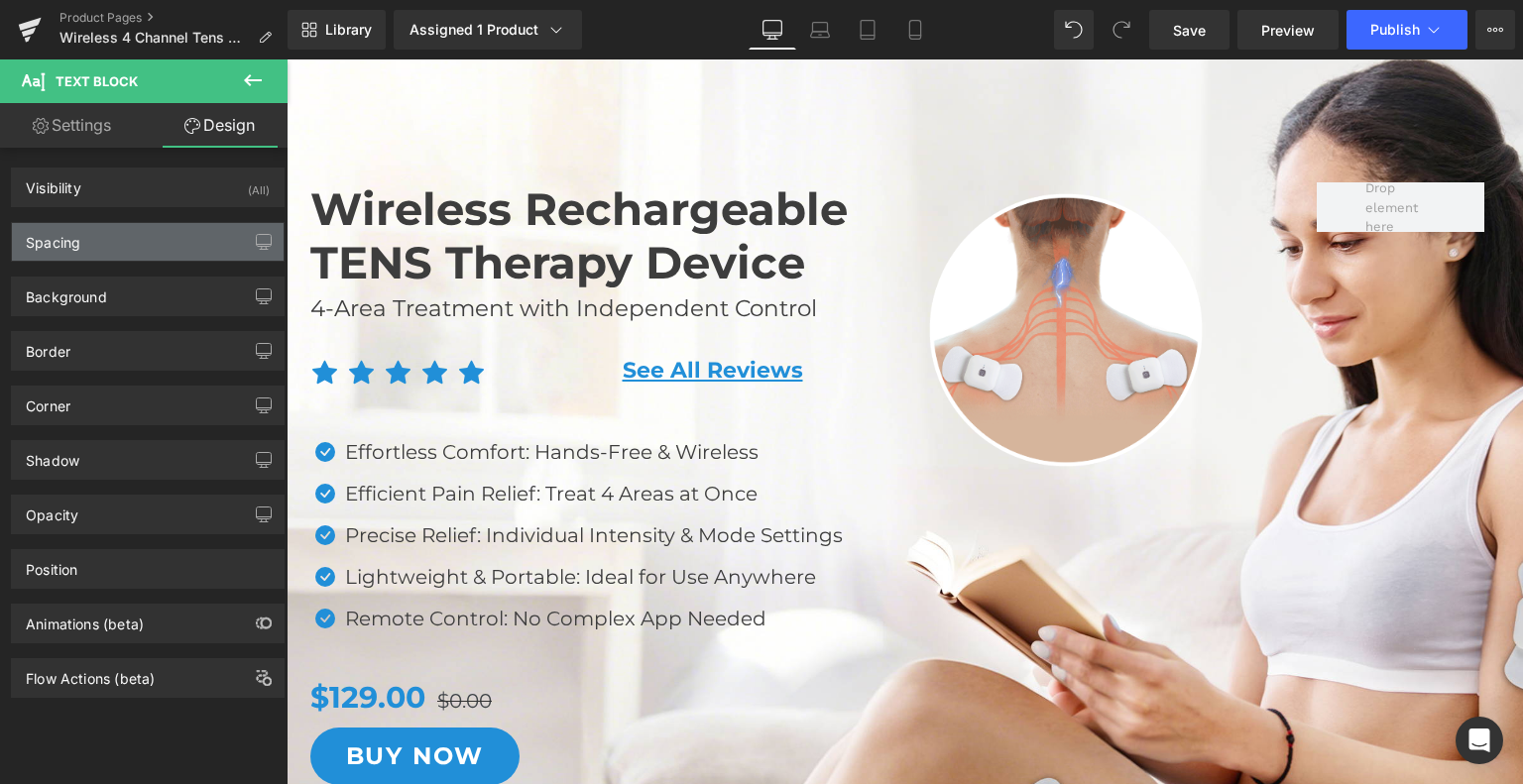 type on "0" 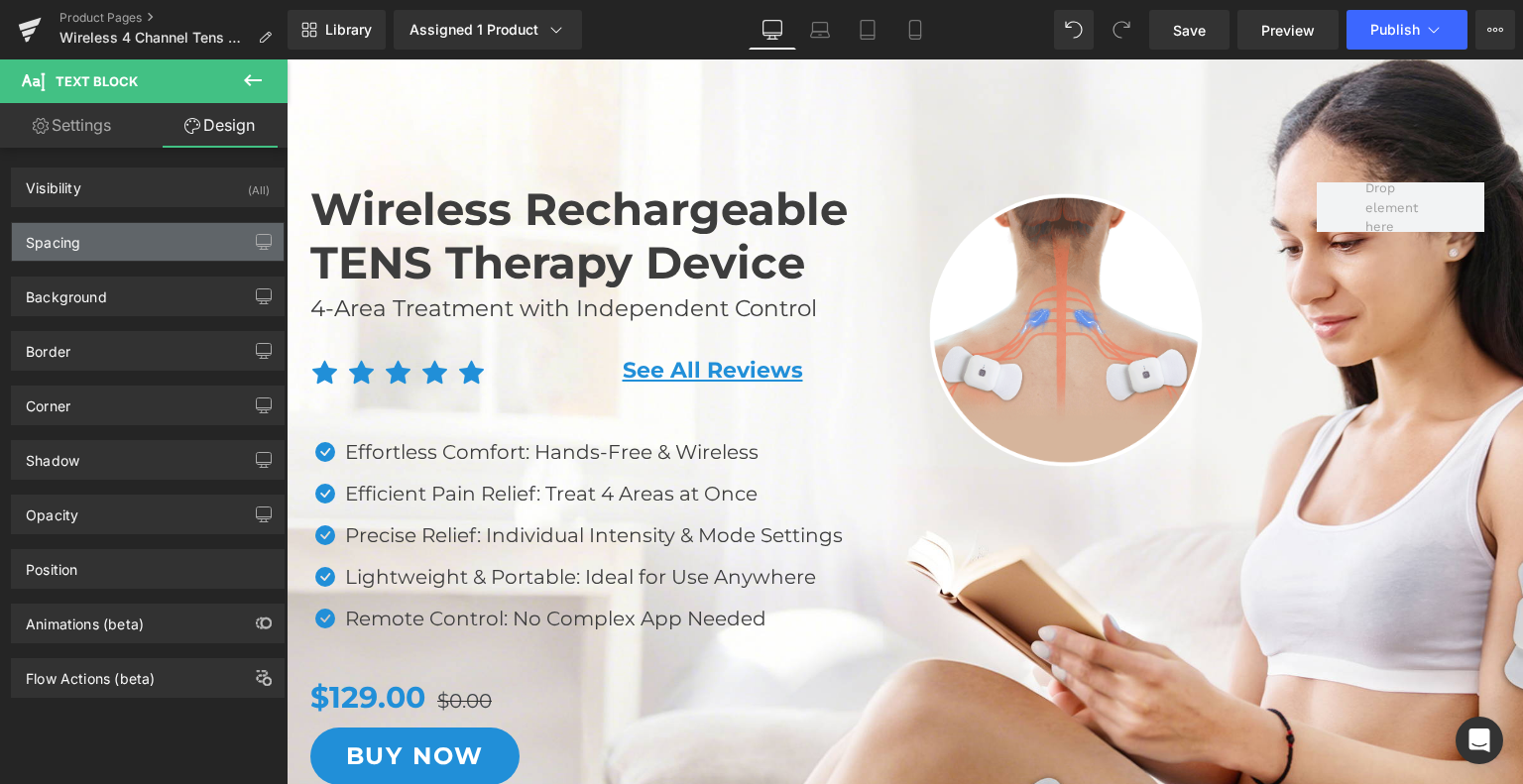 click on "Spacing" at bounding box center [148, 242] 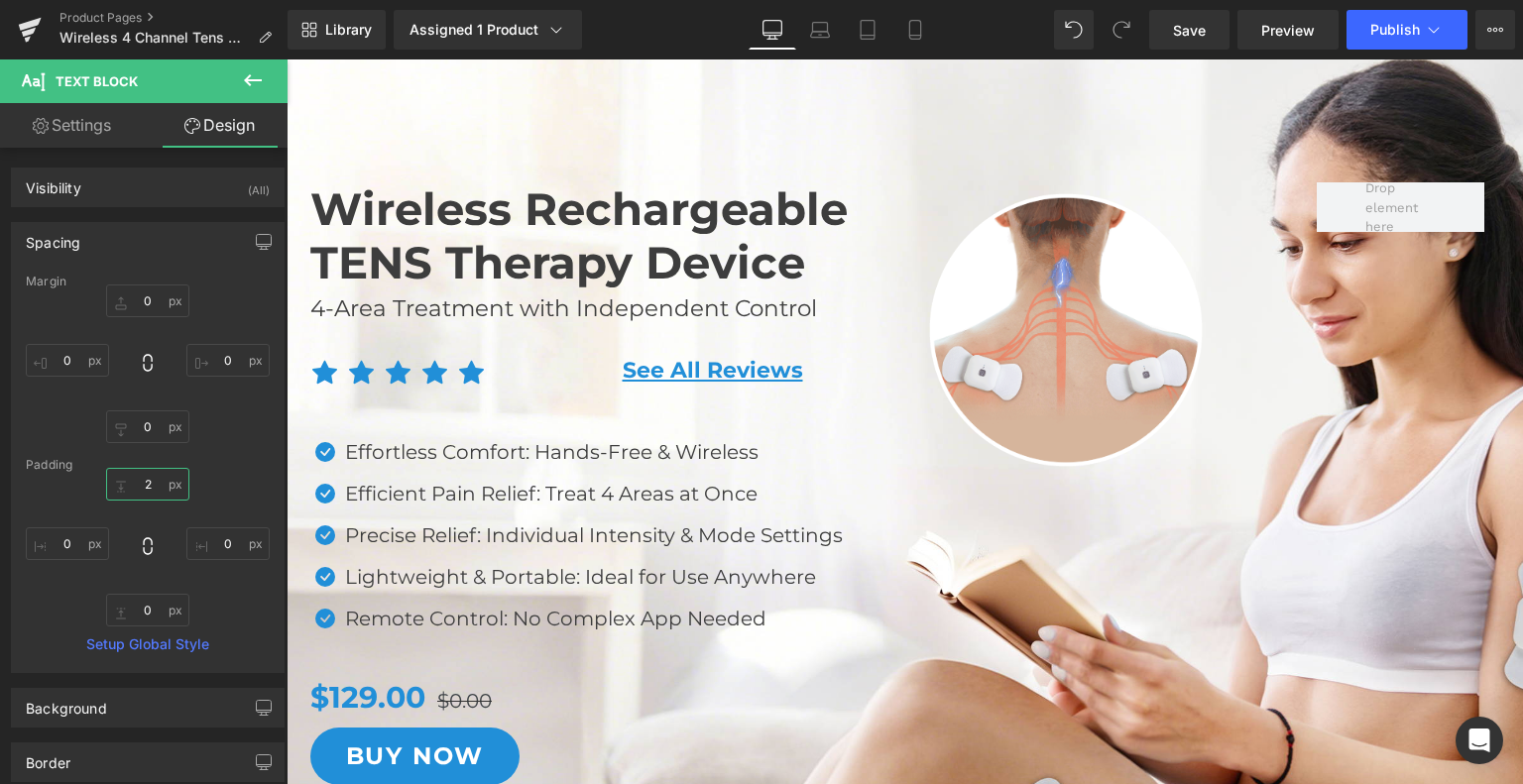 click on "2" at bounding box center (148, 484) 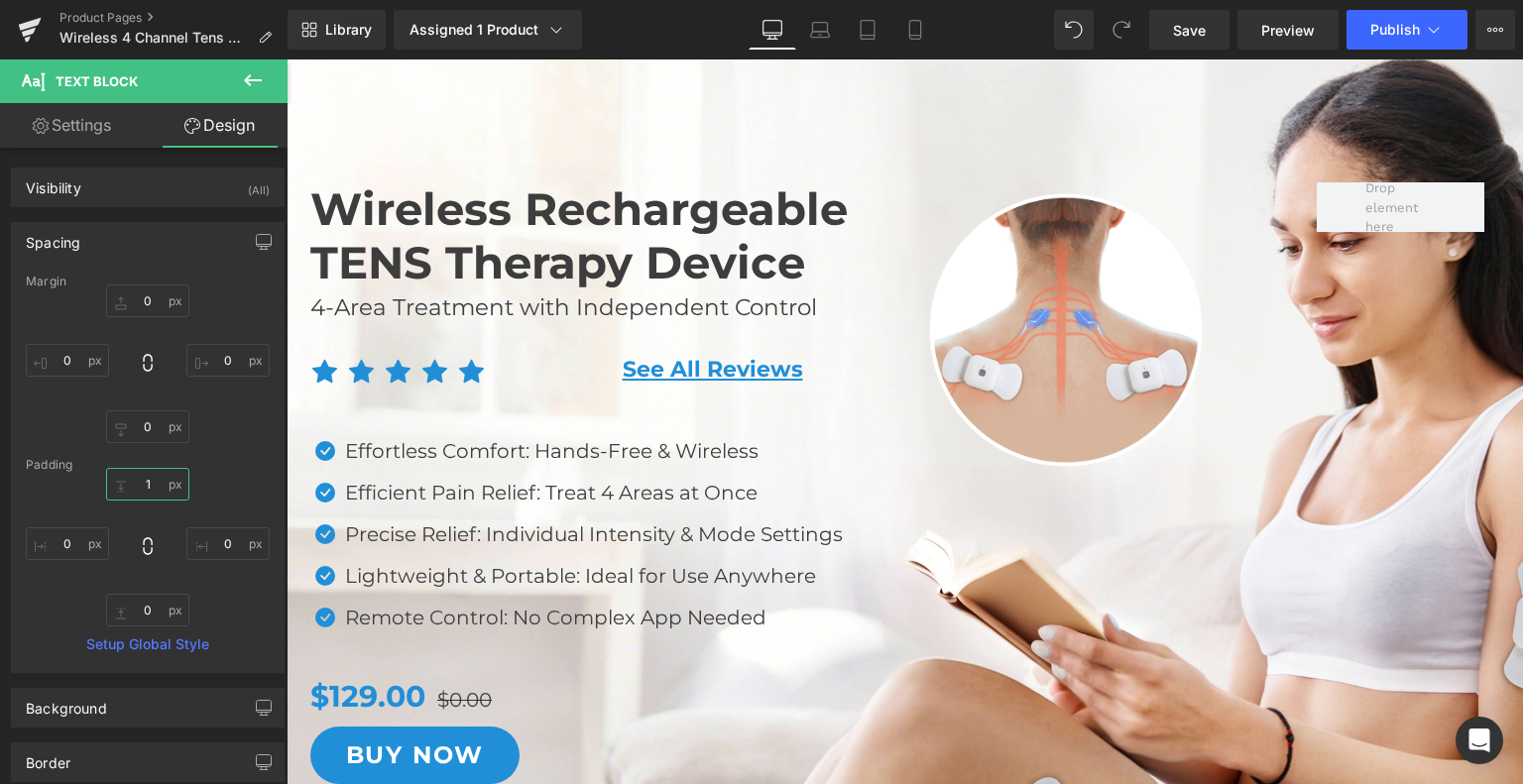type on "16" 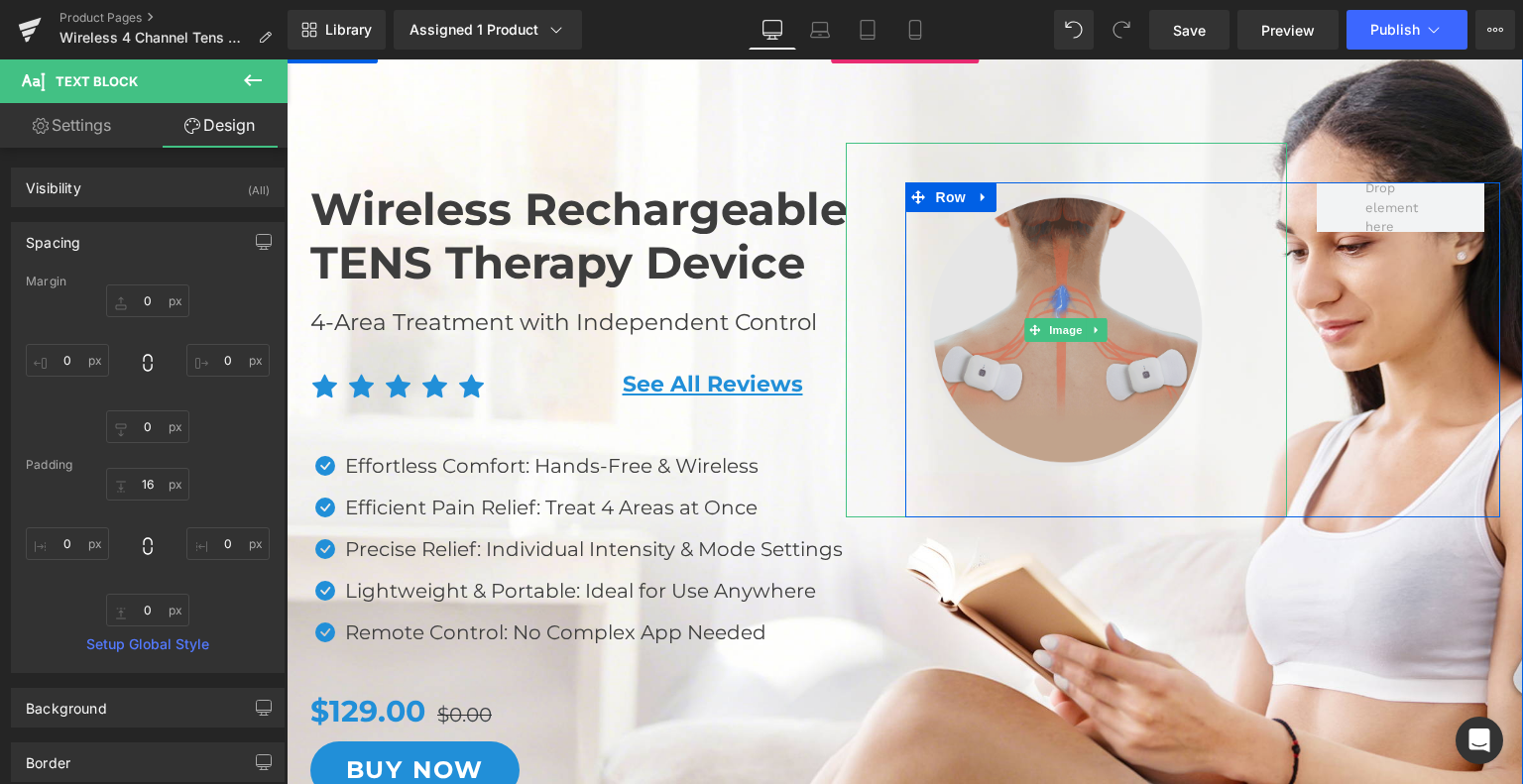 click at bounding box center [1066, 330] 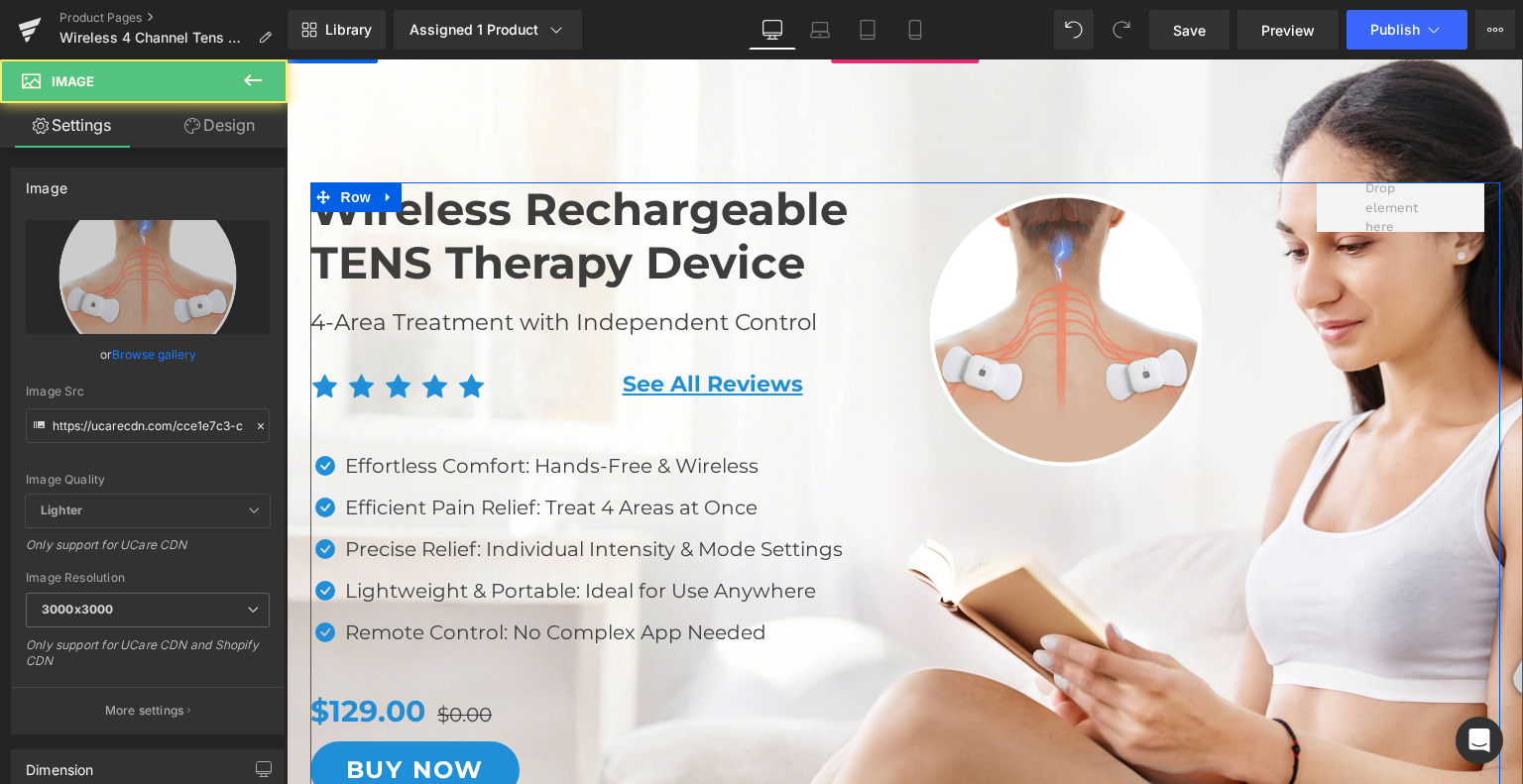 click on "Wireless Rechargeable TENS Therapy Device
Heading         4-Area Treatment with Independent Control Text Block
Icon
Icon
Icon
Icon
Icon
Icon List Hoz
See All Reviews
Heading
Row
Icon" at bounding box center (905, 491) 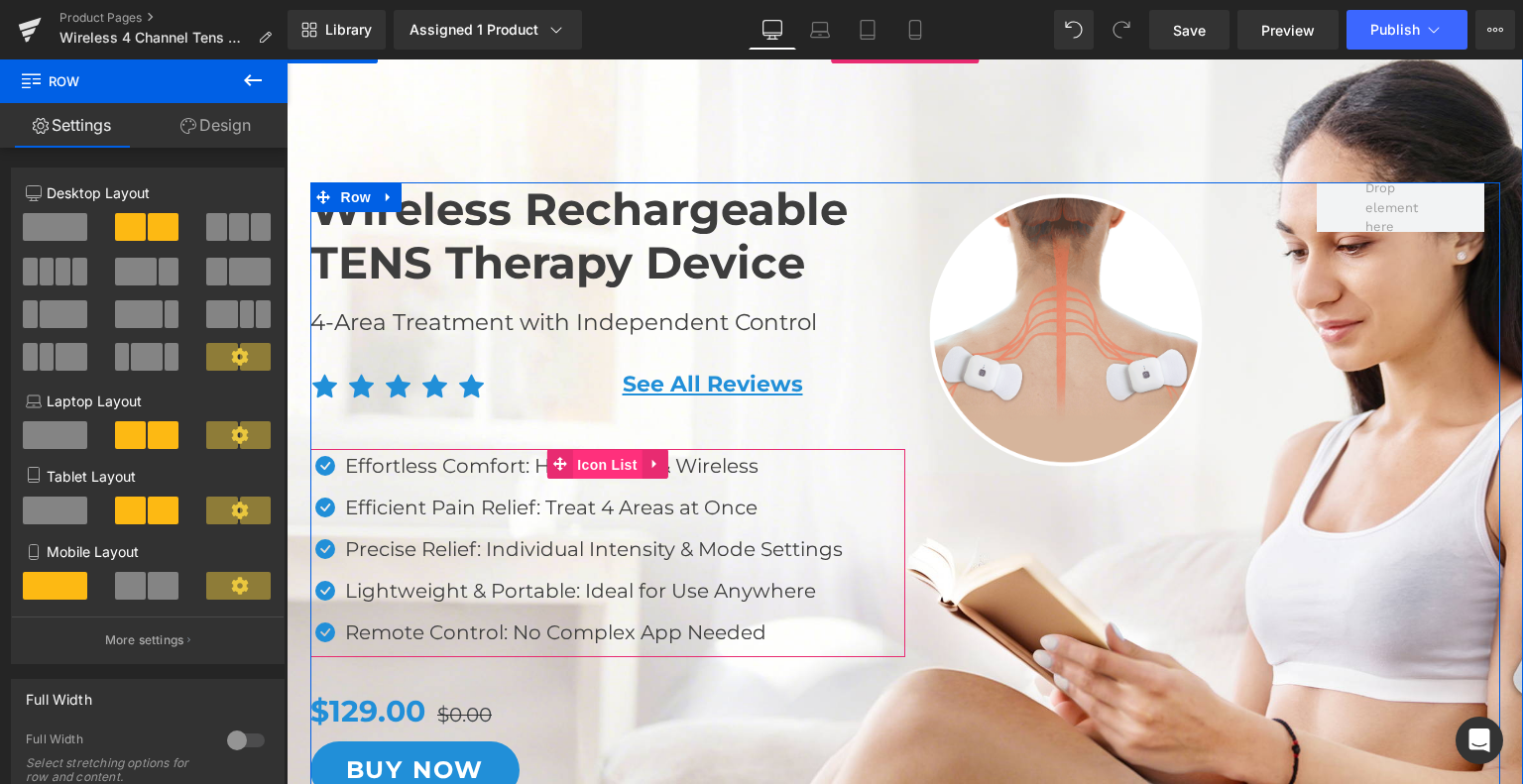 click on "Icon List" at bounding box center [607, 465] 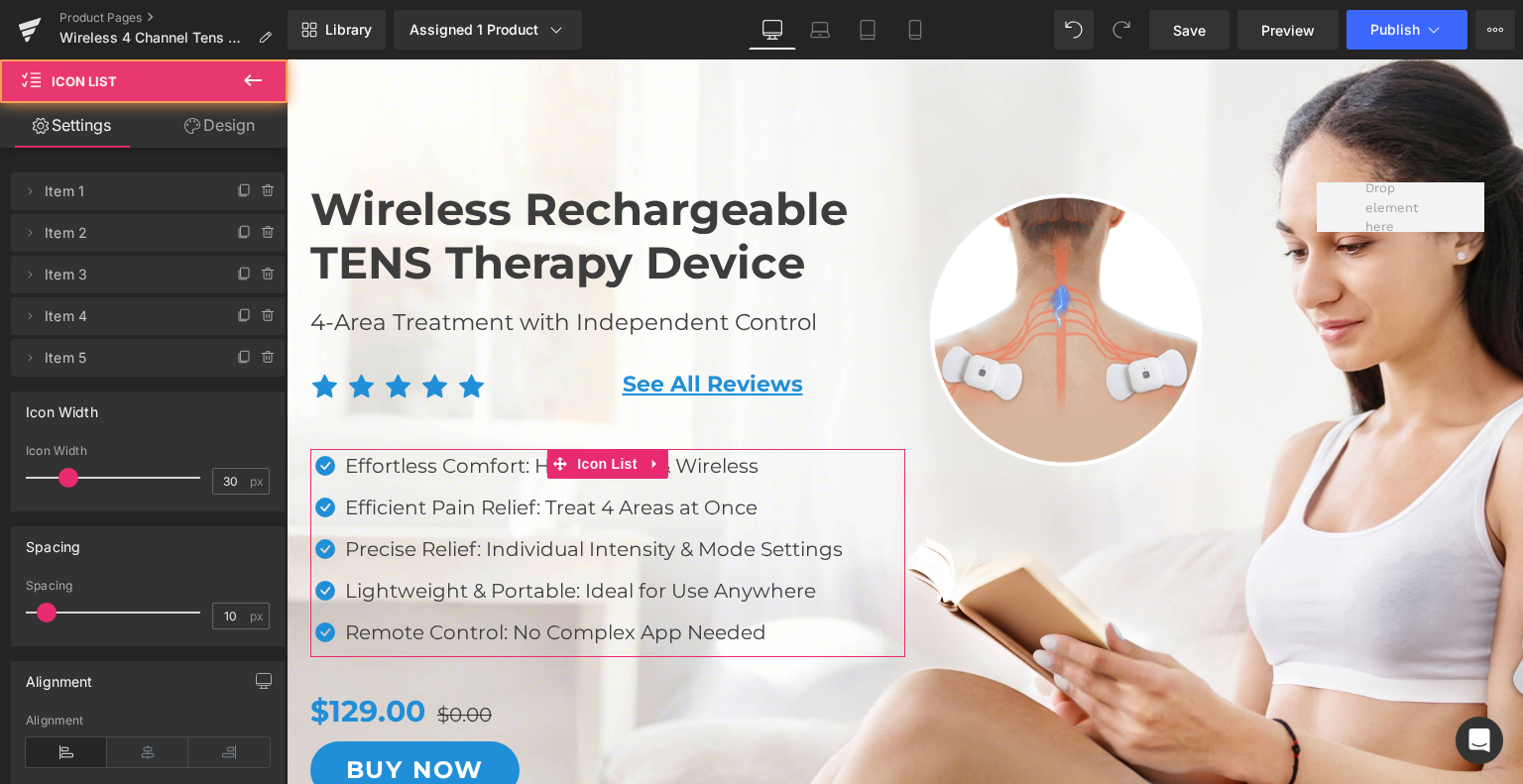 click on "Design" at bounding box center (219, 125) 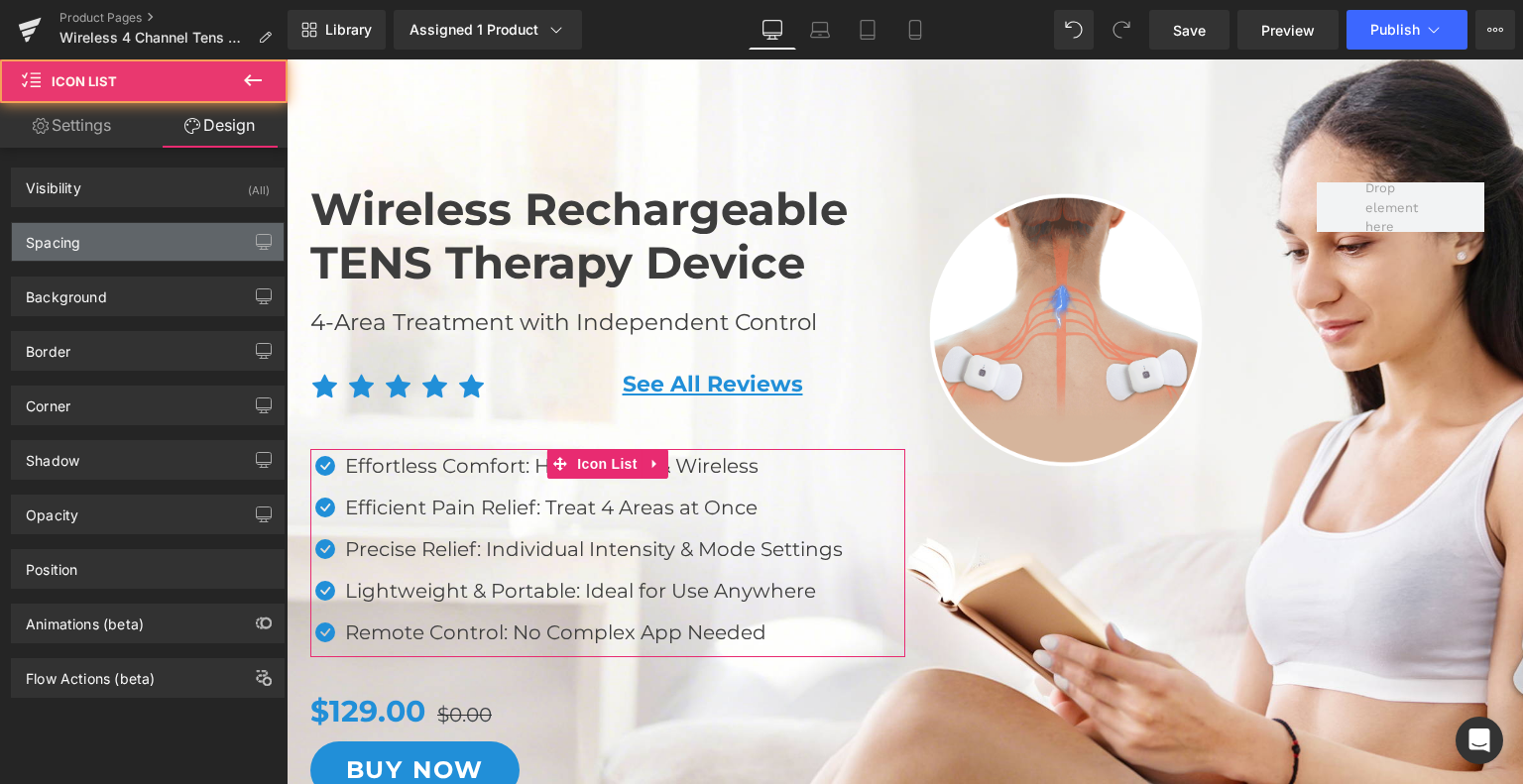 click on "Spacing" at bounding box center (53, 237) 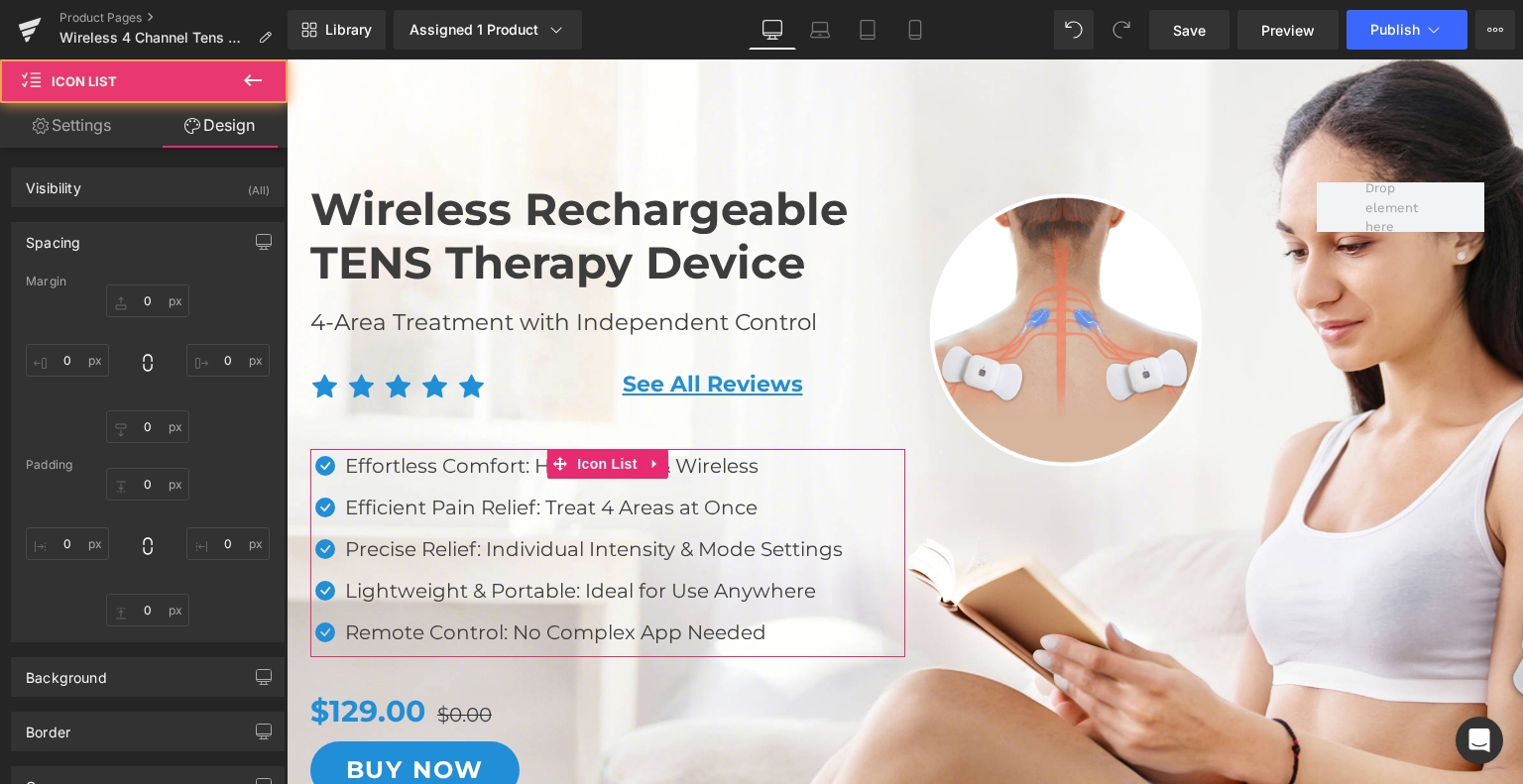 type on "30" 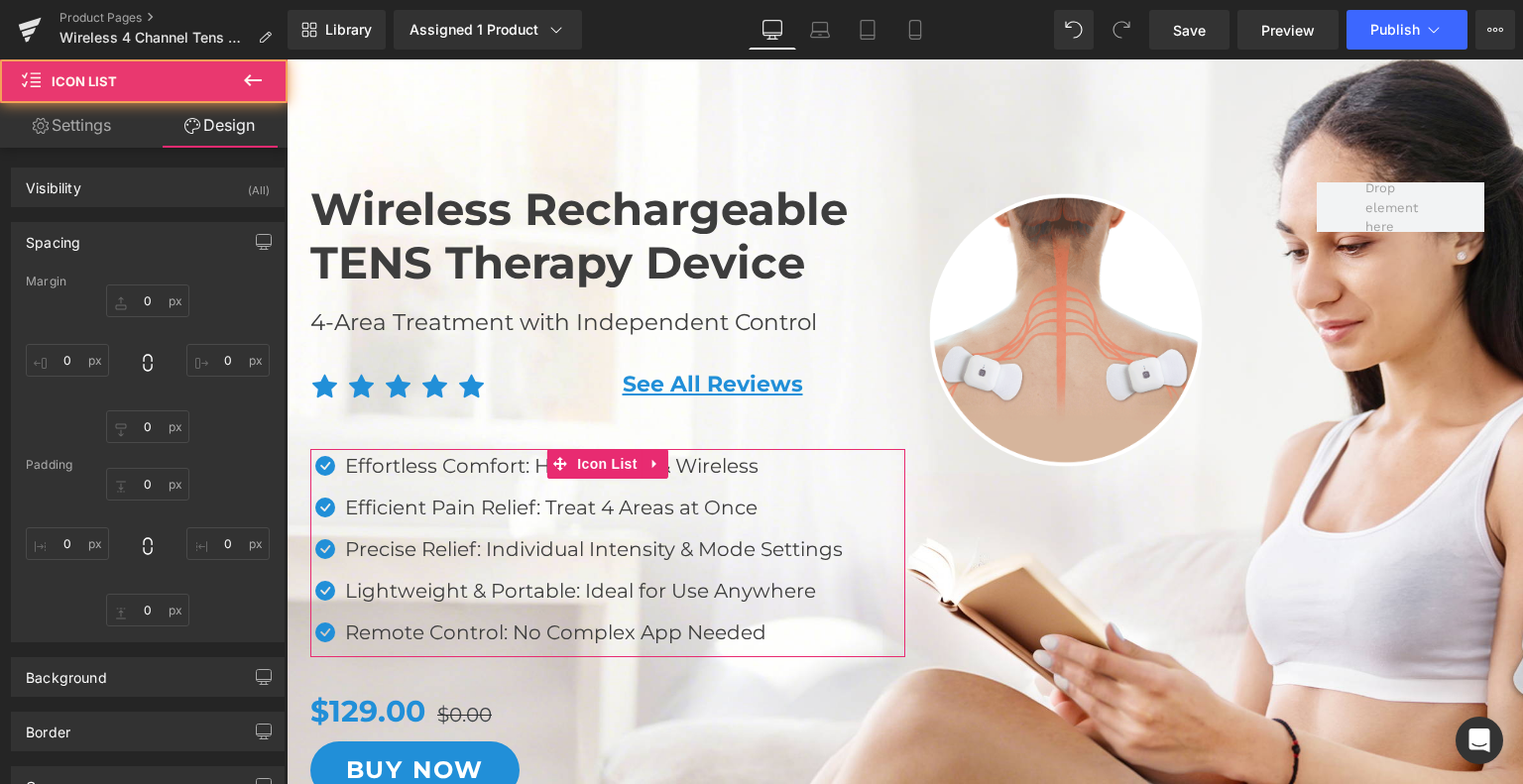 type on "0" 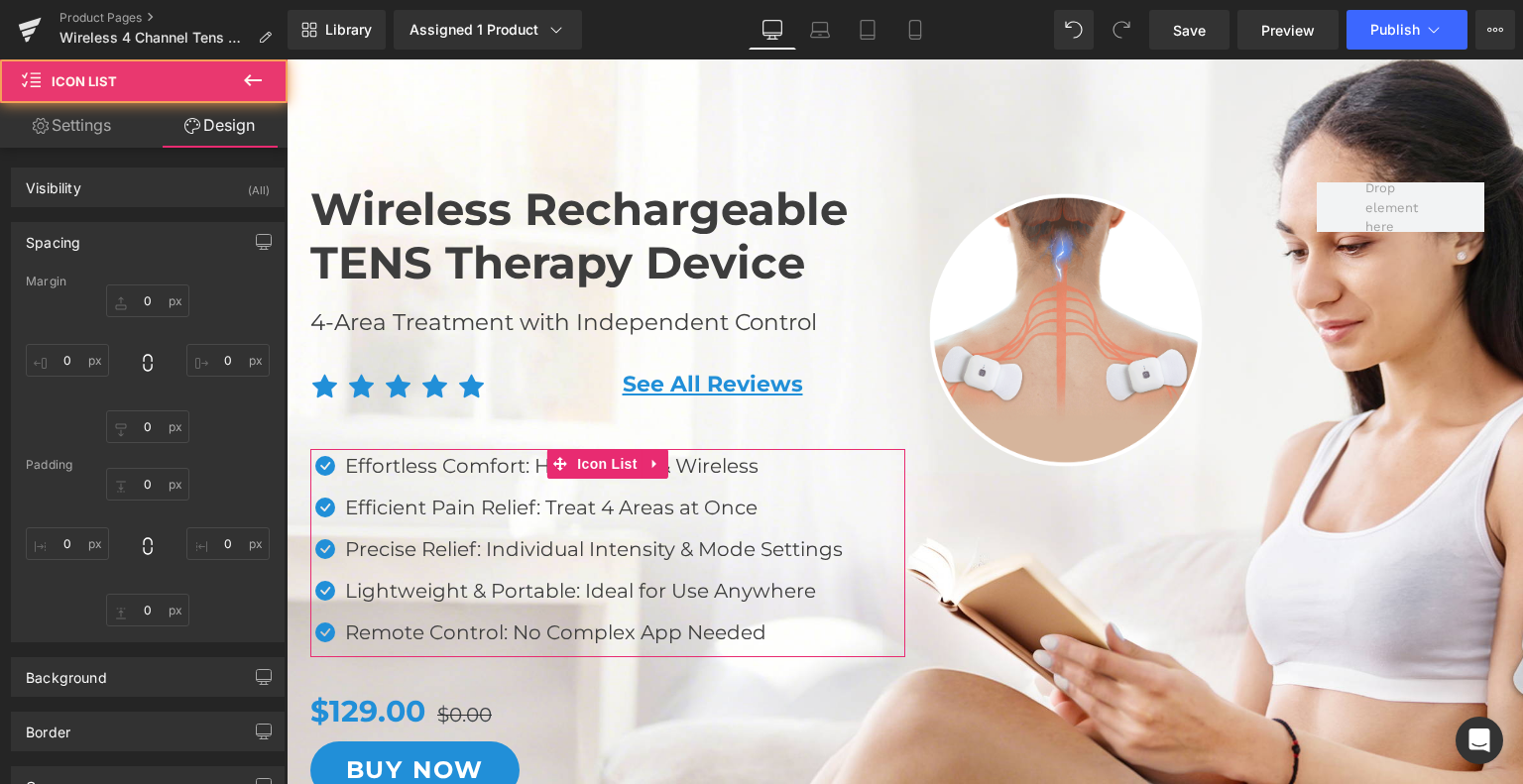 type on "0" 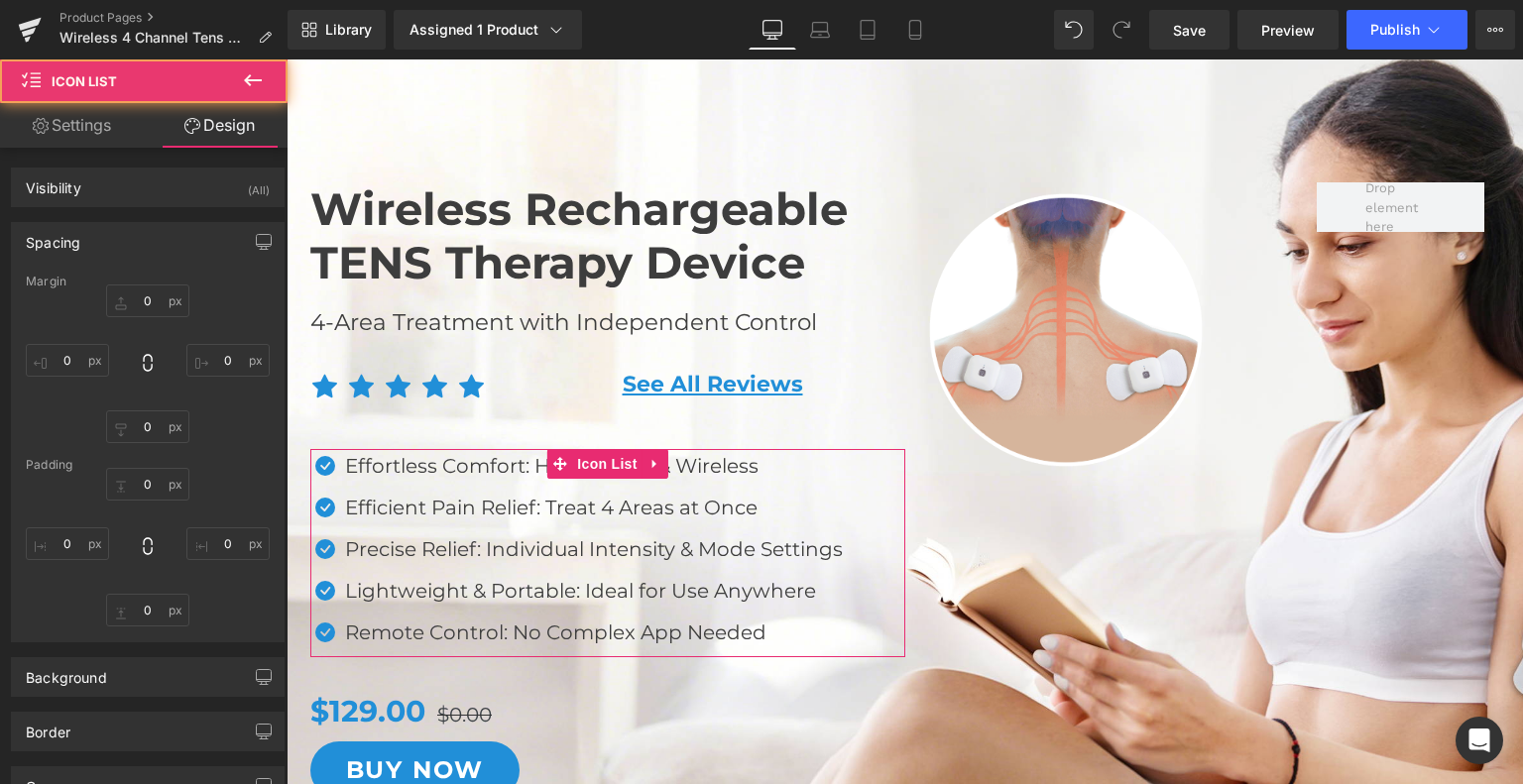 type on "0" 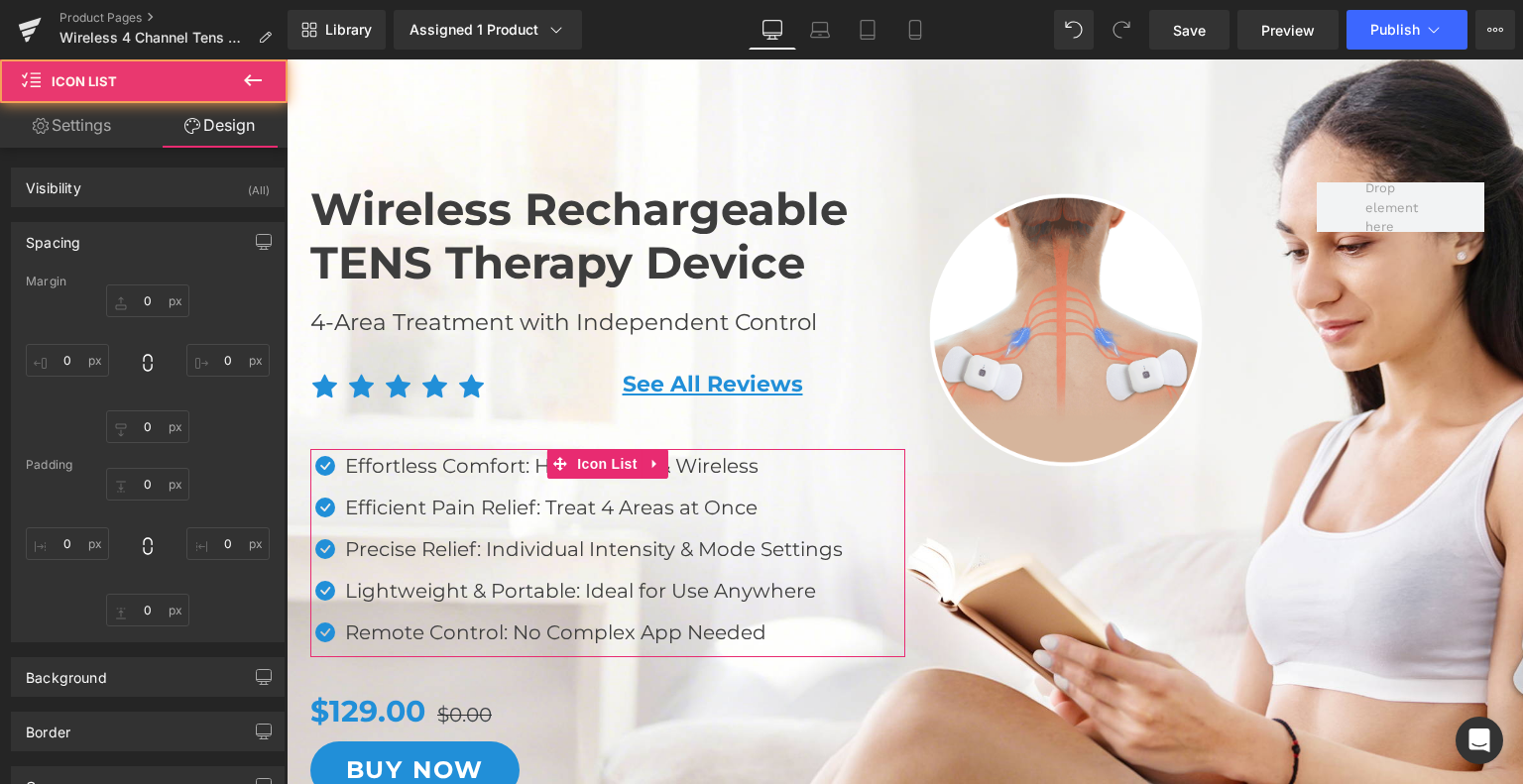 type on "0" 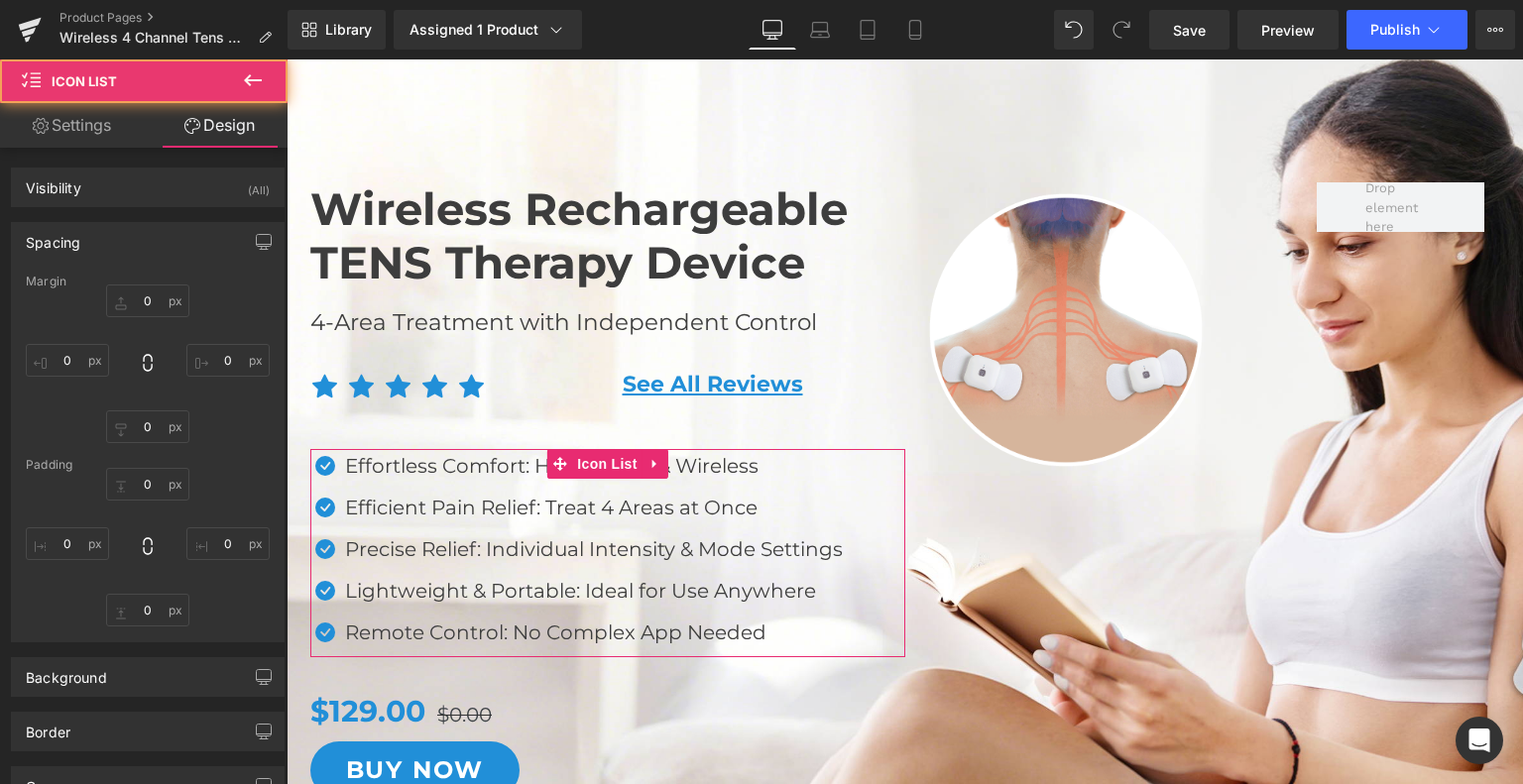 type on "0" 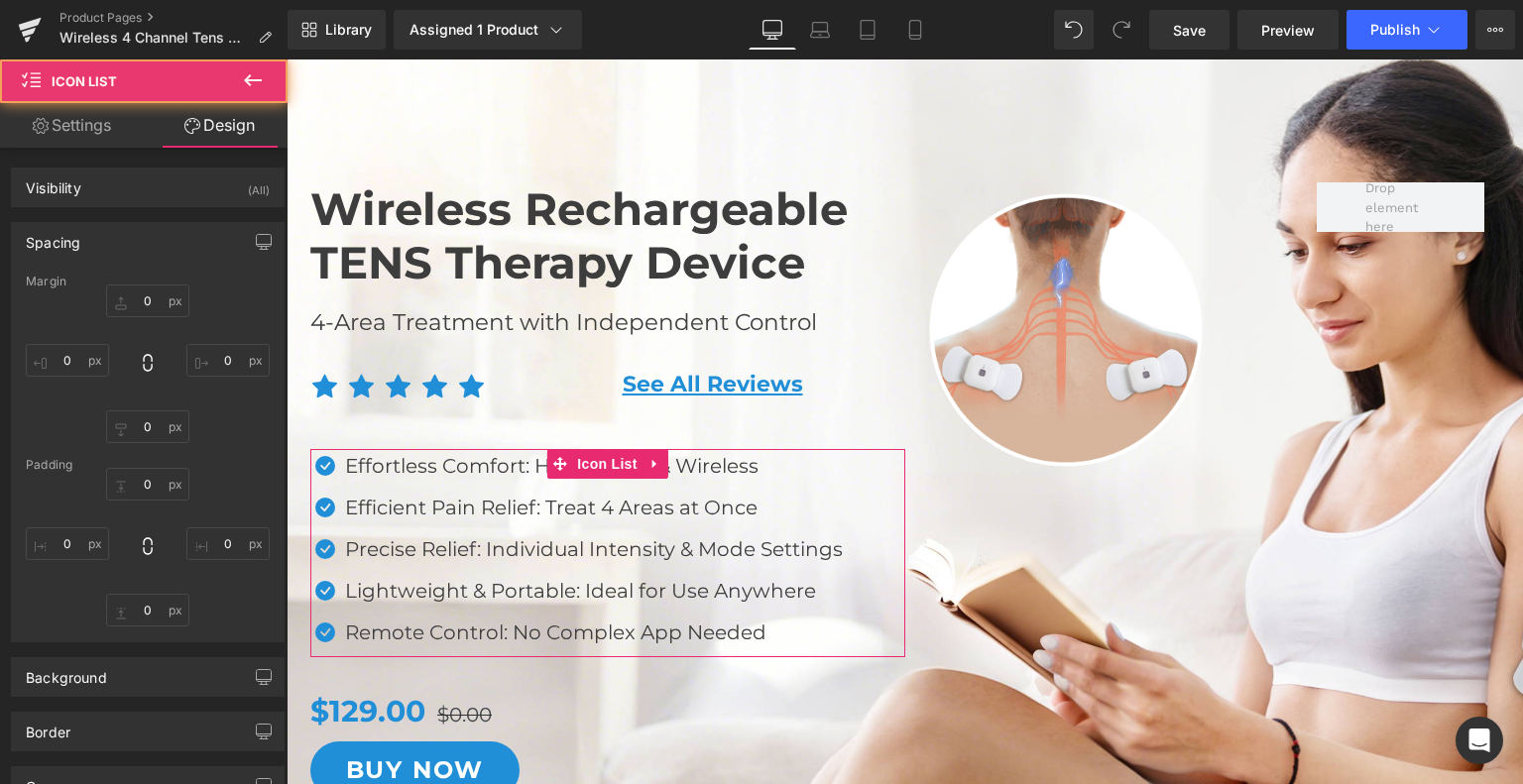 type on "0" 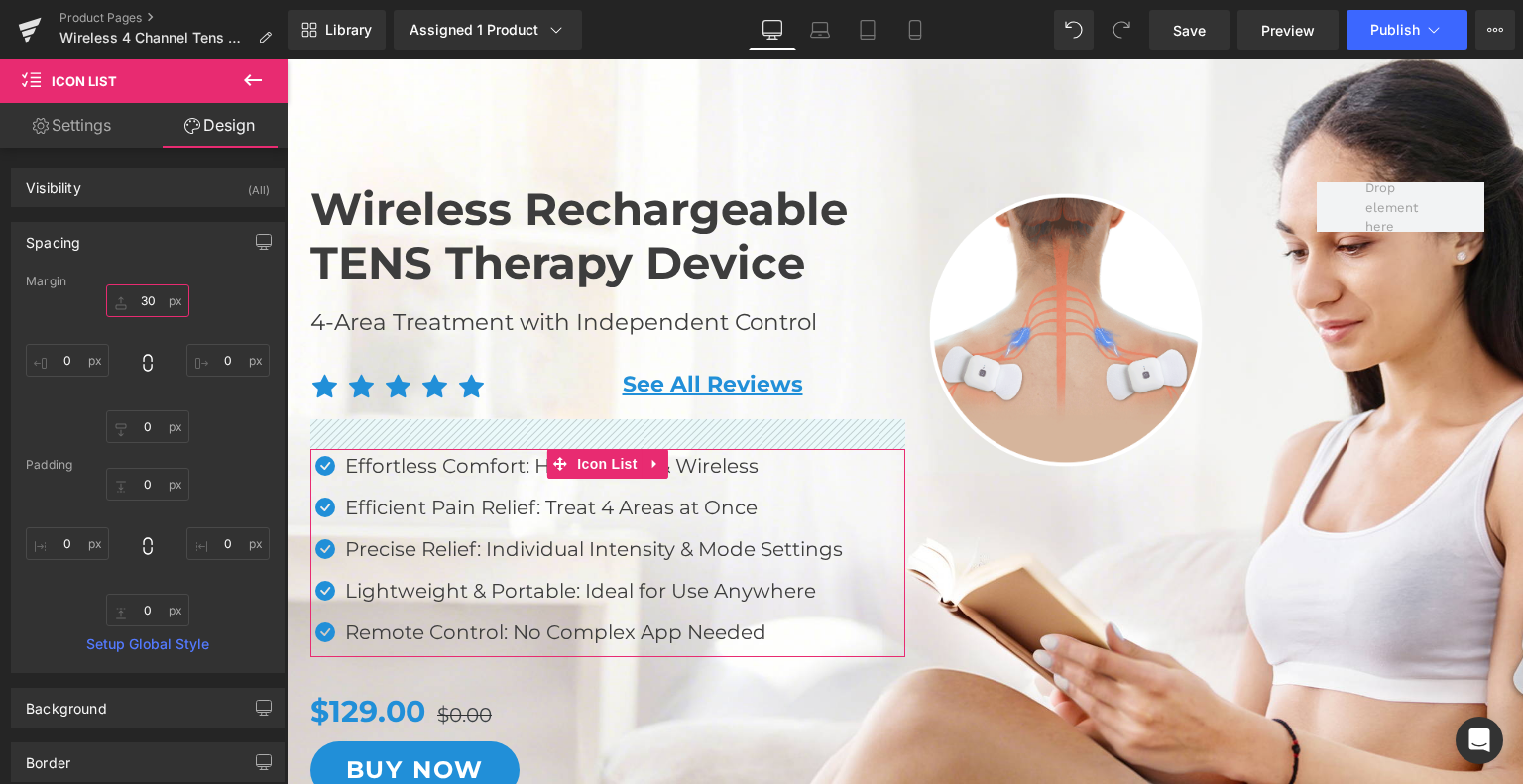 click on "30" at bounding box center (148, 300) 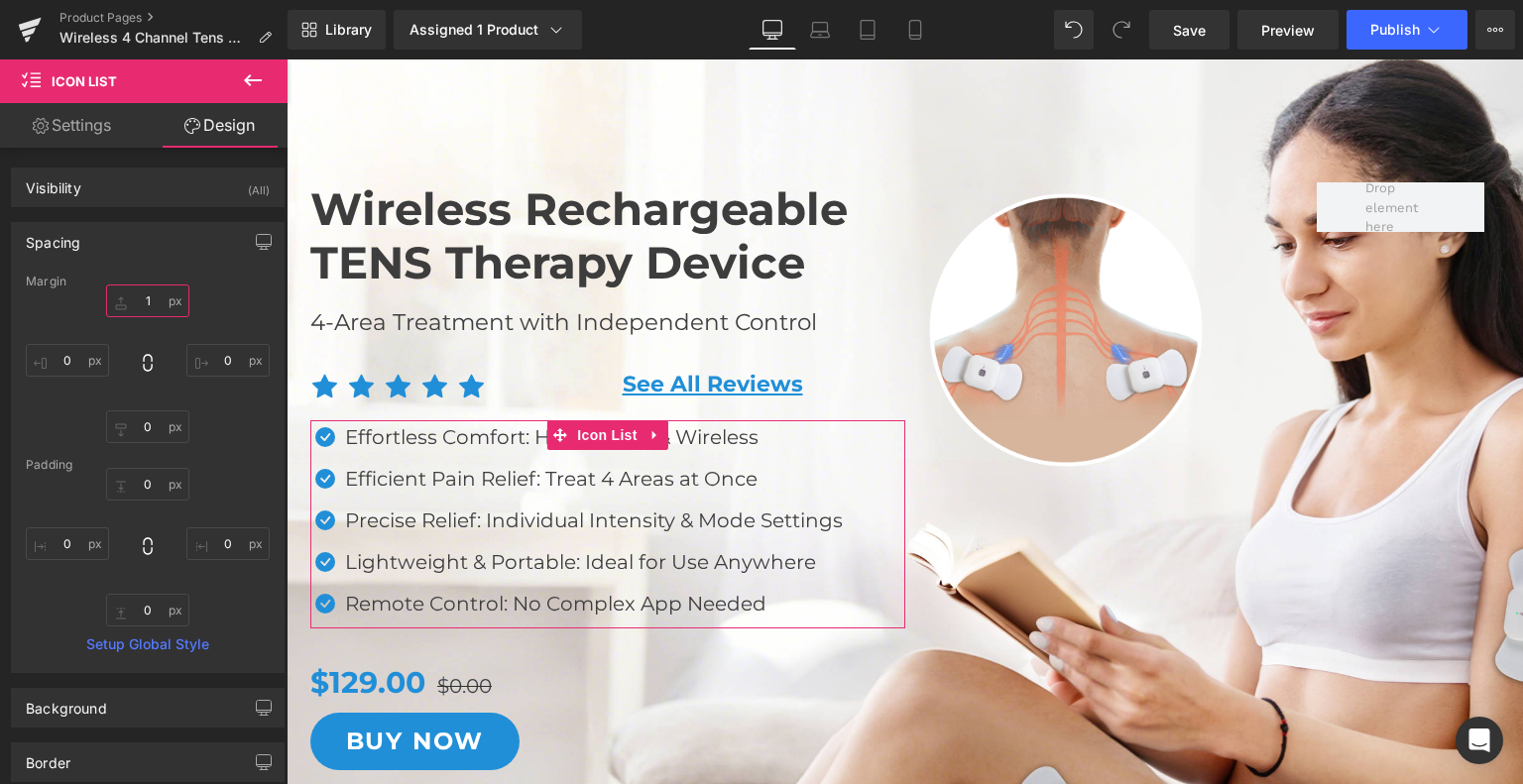 type on "16" 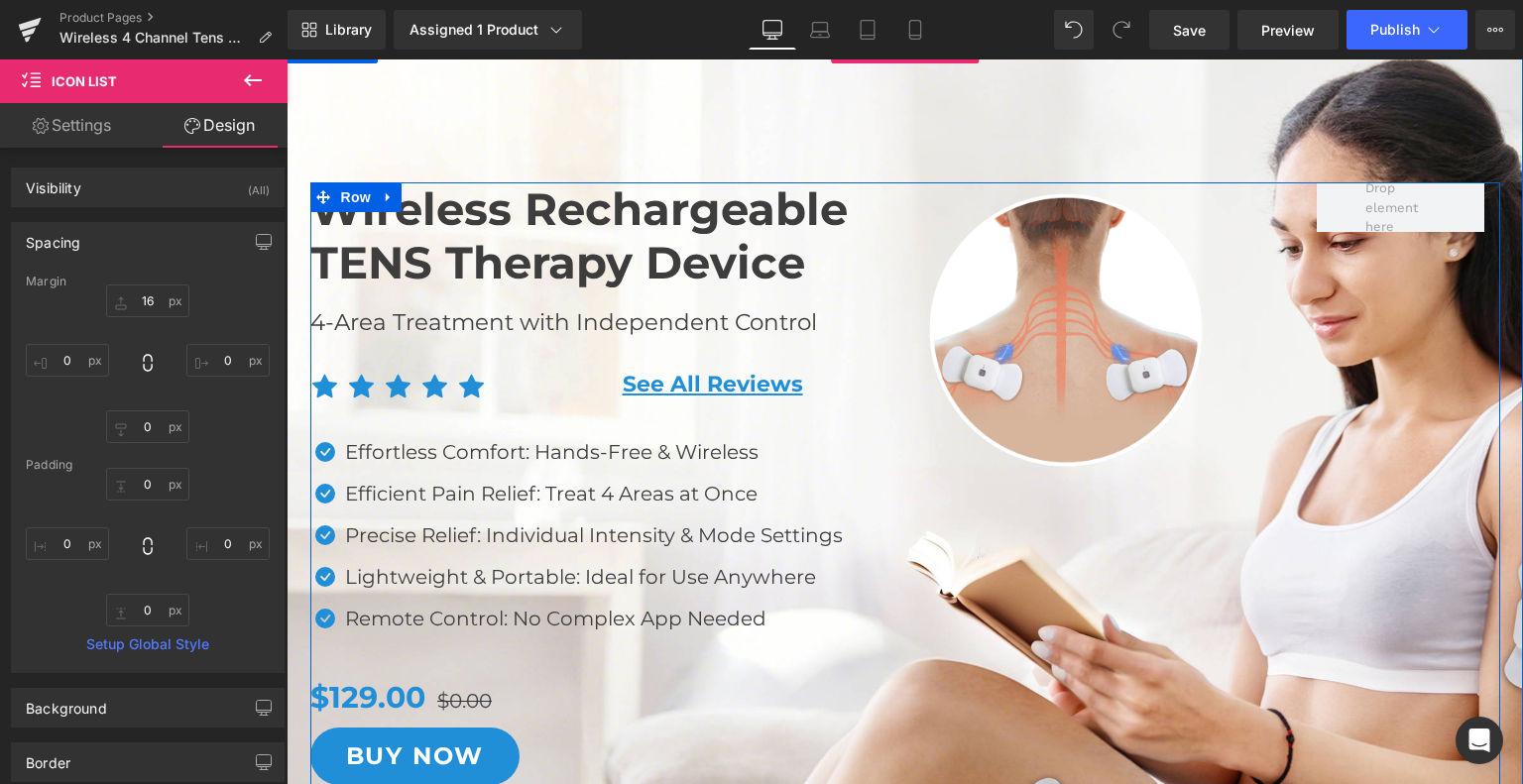 click on "Wireless Rechargeable TENS Therapy Device
Heading         4-Area Treatment with Independent Control Text Block
Icon
Icon
Icon
Icon
Icon
Icon List Hoz
See All Reviews
Heading
Row
Icon" at bounding box center [905, 484] 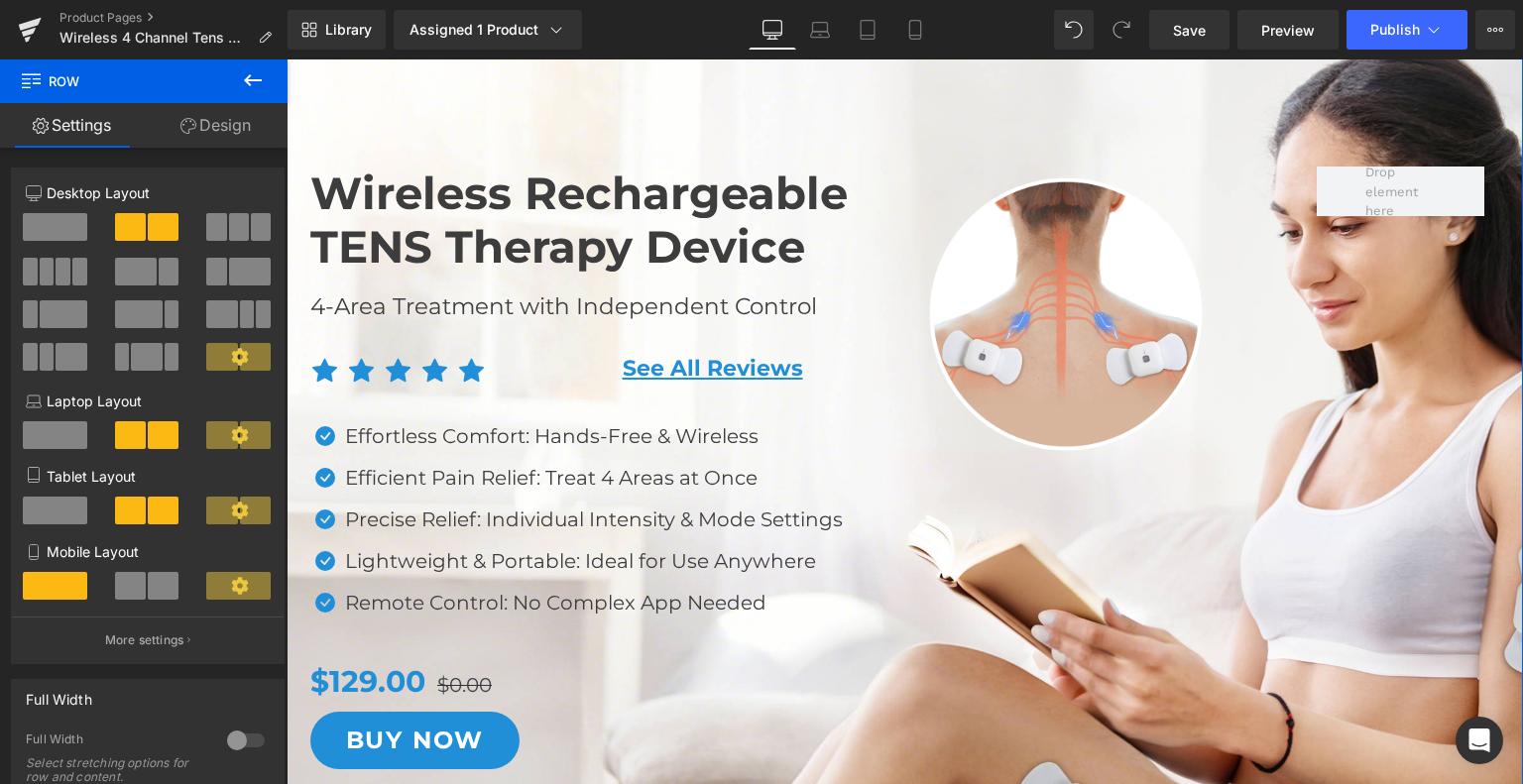 scroll, scrollTop: 167, scrollLeft: 0, axis: vertical 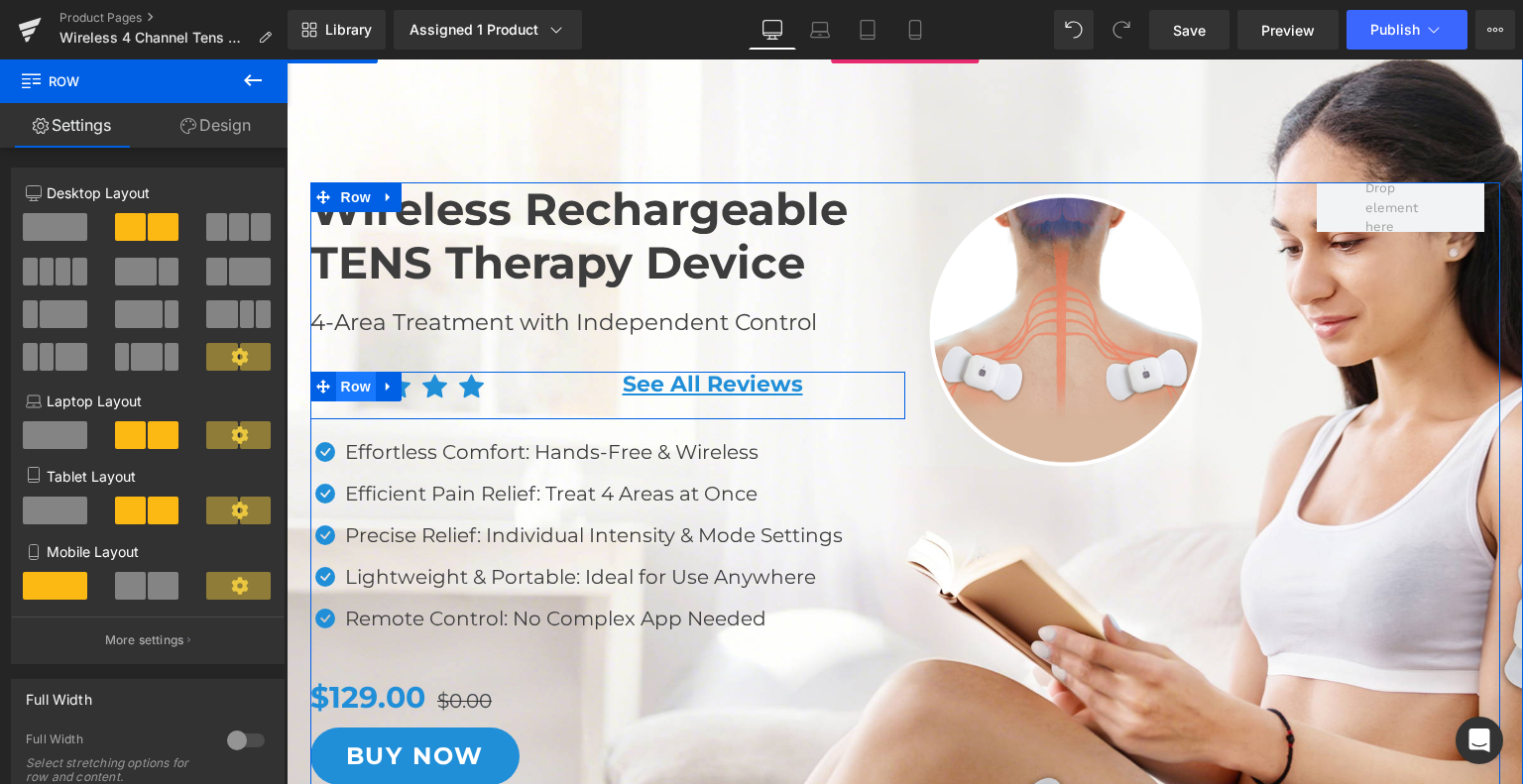 click on "Row" at bounding box center [356, 387] 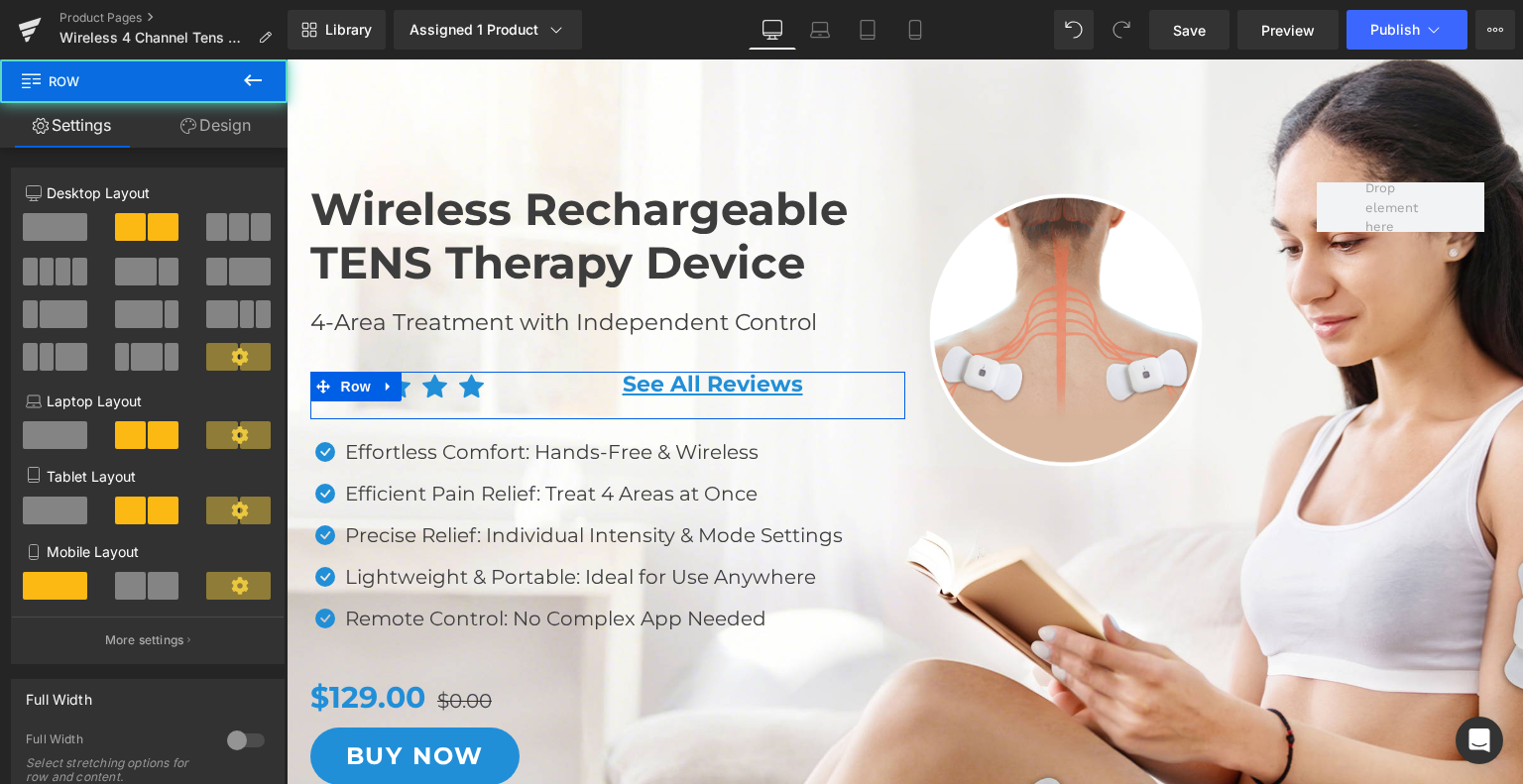 click on "Design" at bounding box center (215, 125) 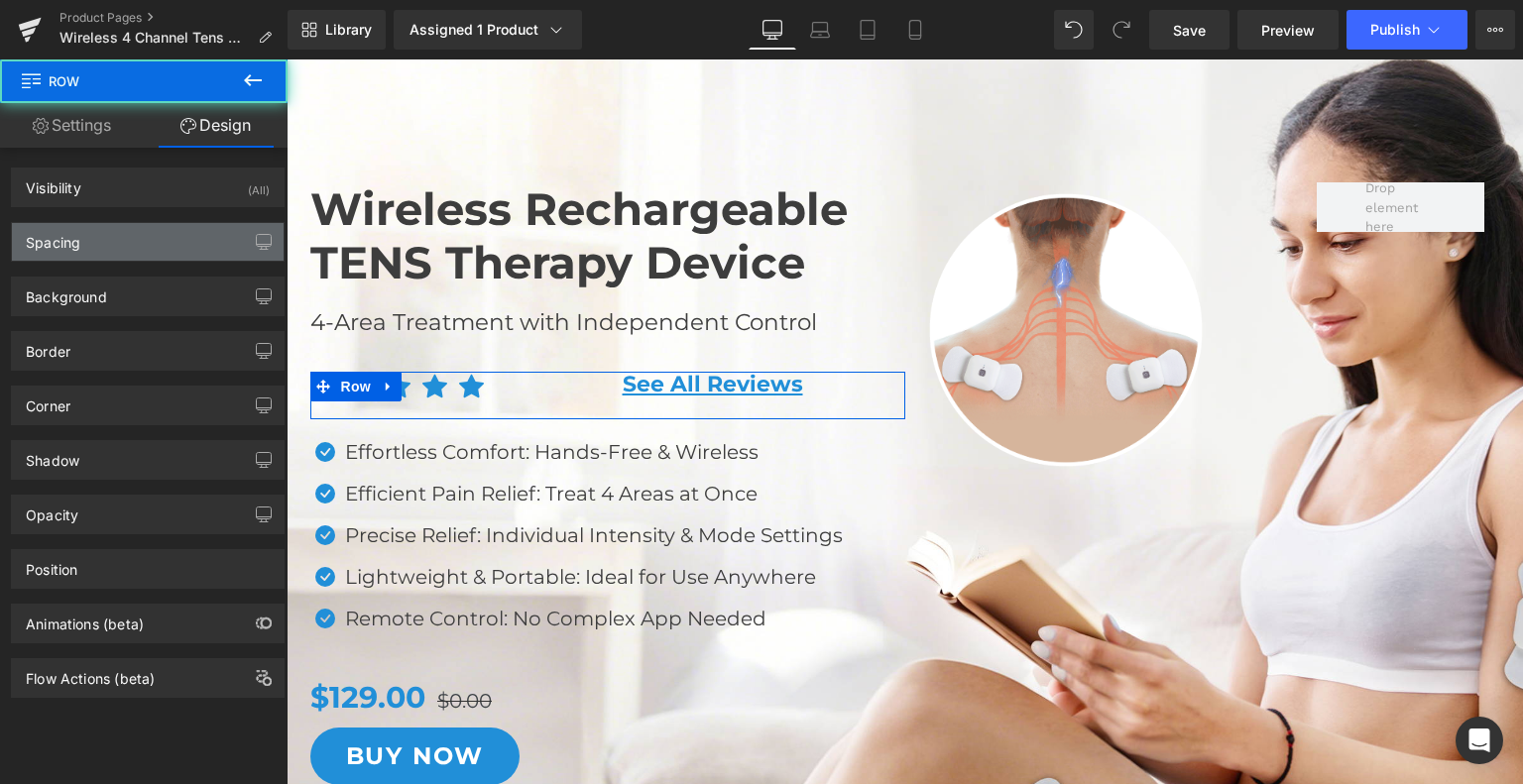 click on "Spacing" at bounding box center (53, 237) 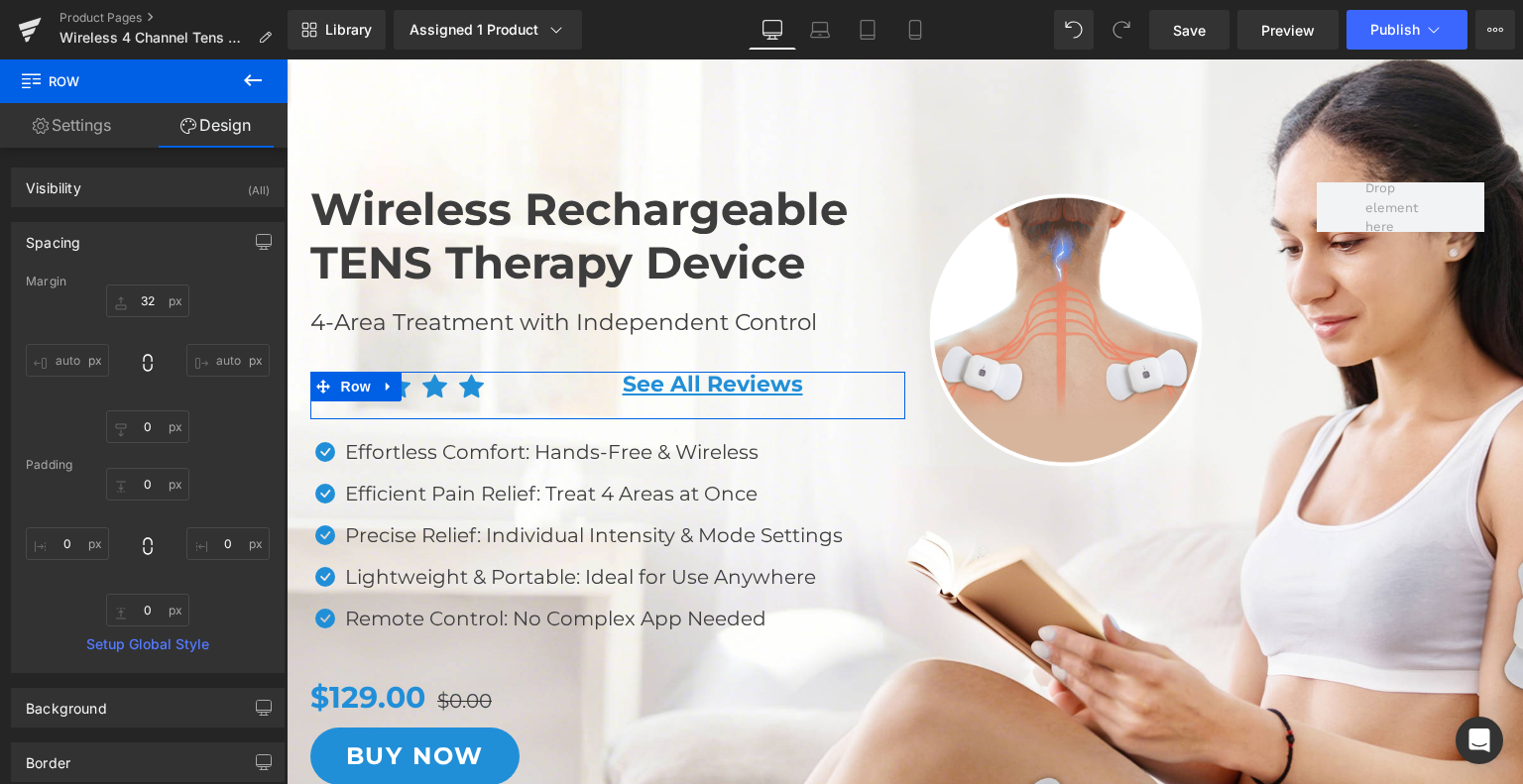 type on "32" 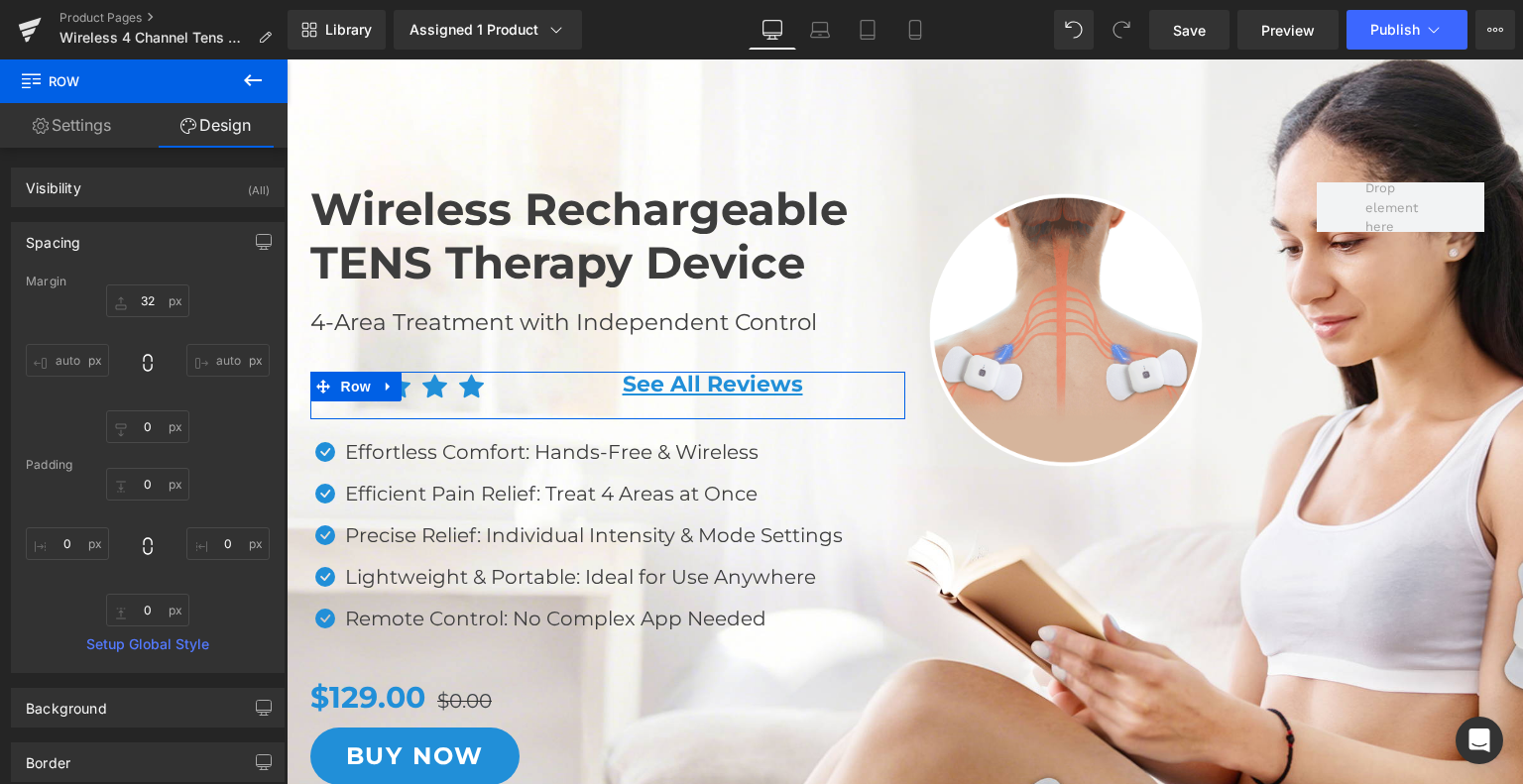 type on "0" 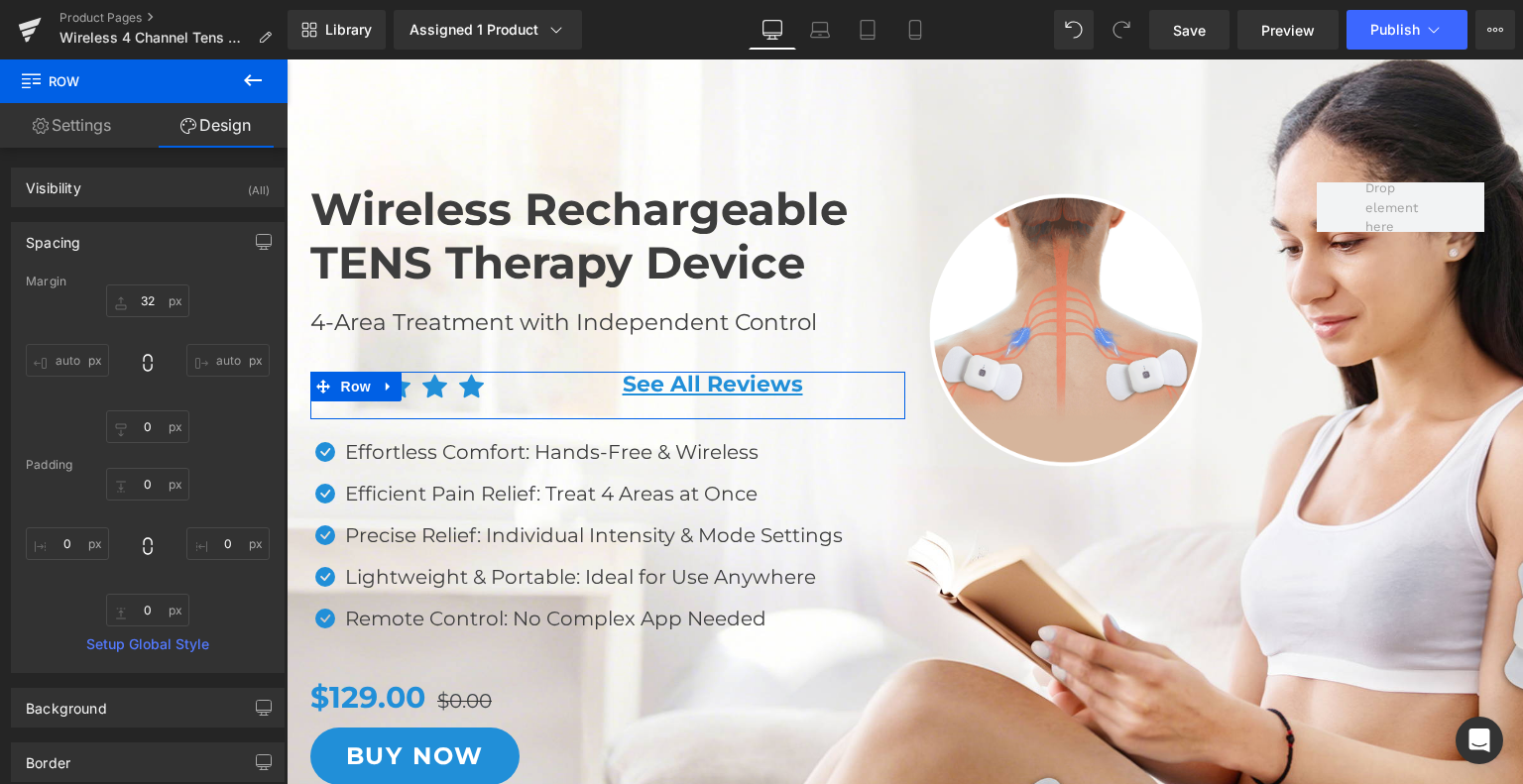type on "0" 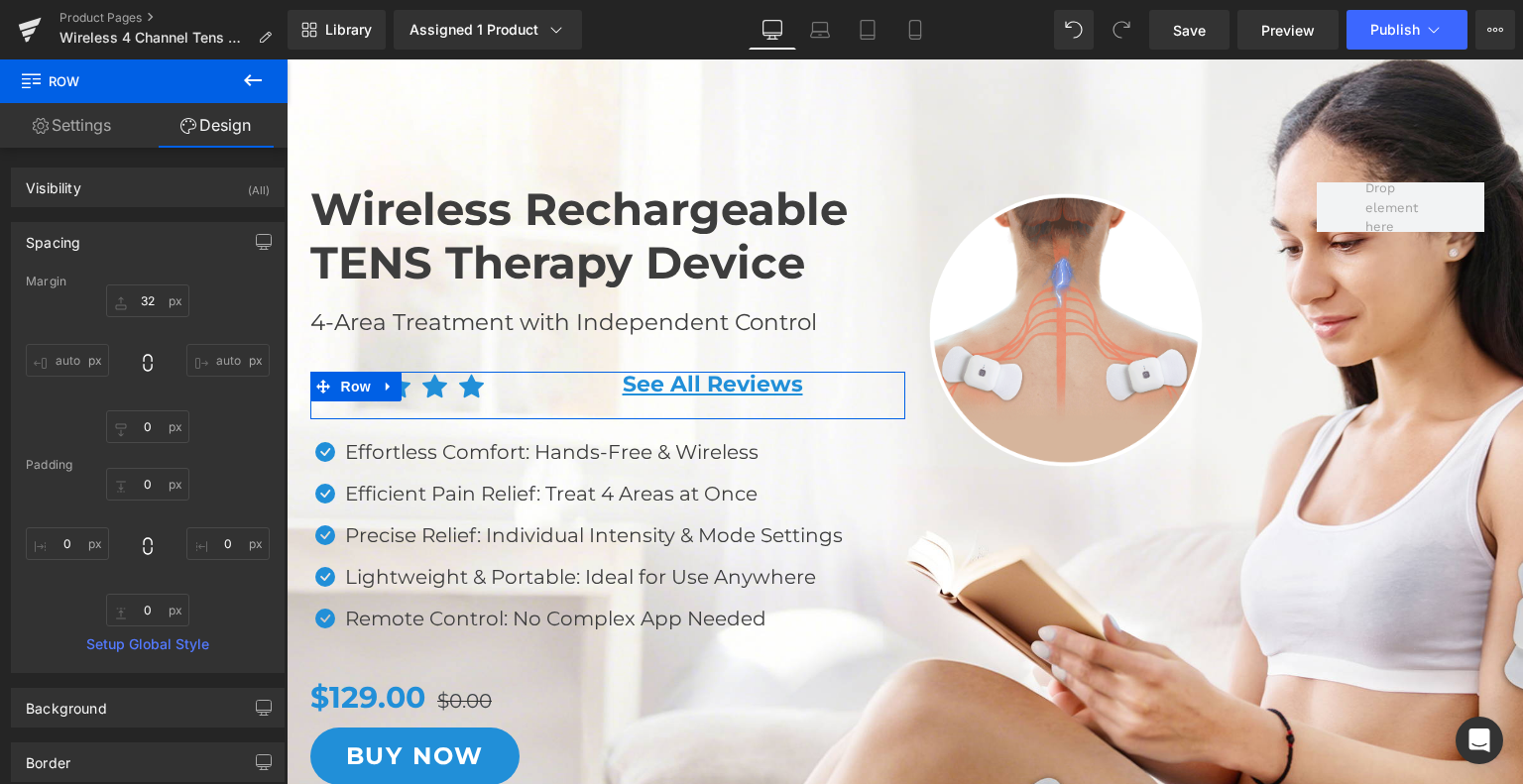 type on "0" 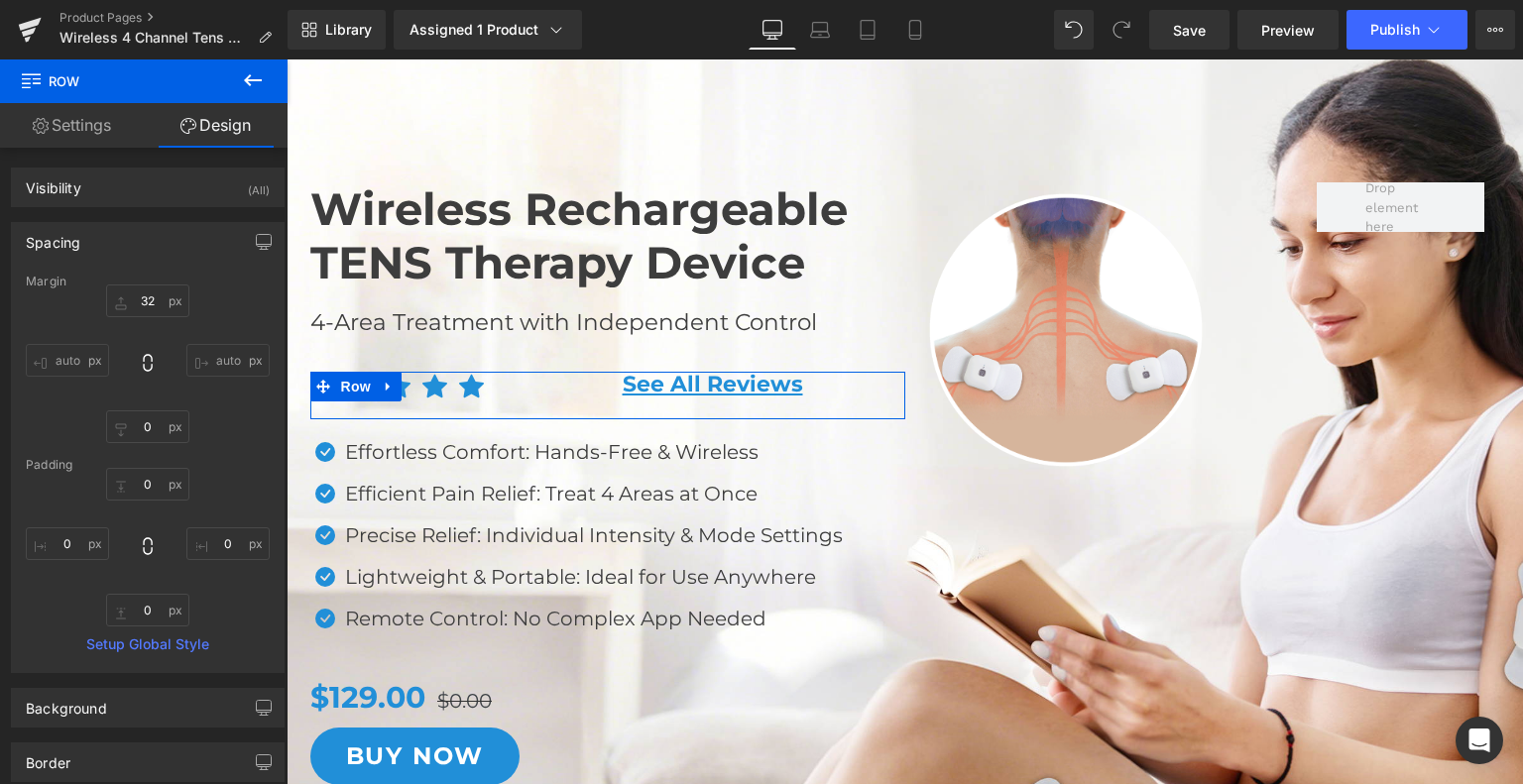 type on "0" 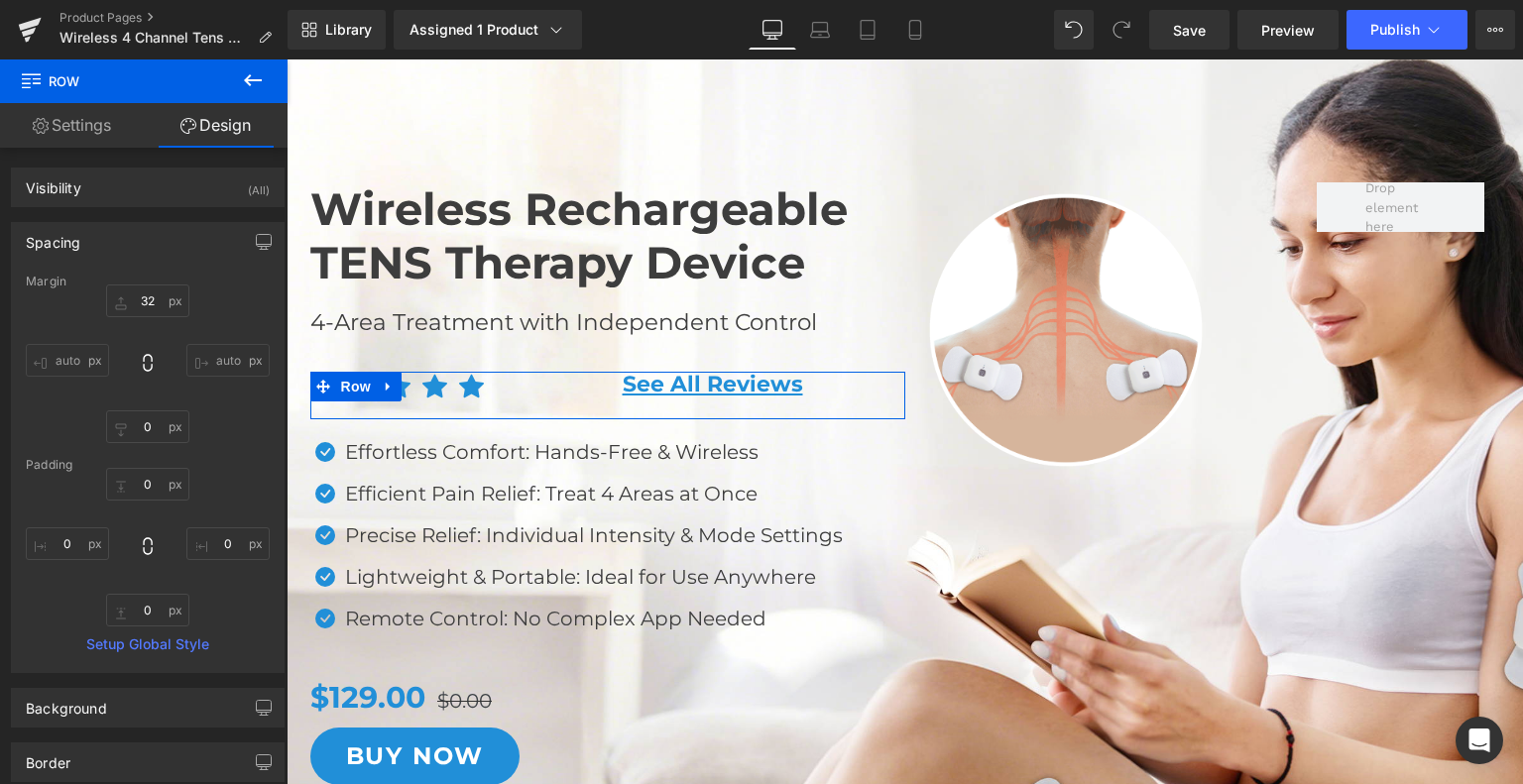 type on "0" 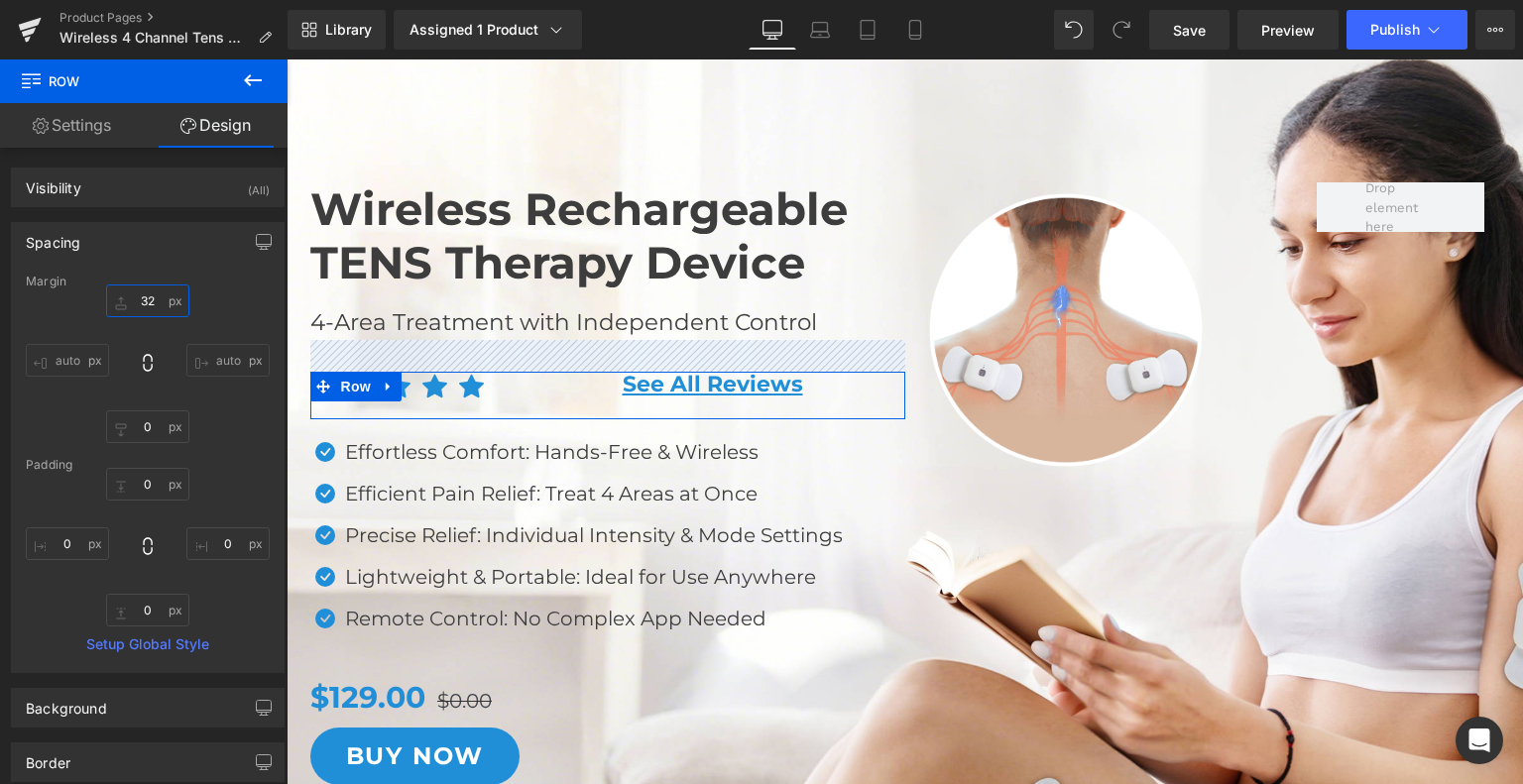 click on "32" at bounding box center [148, 300] 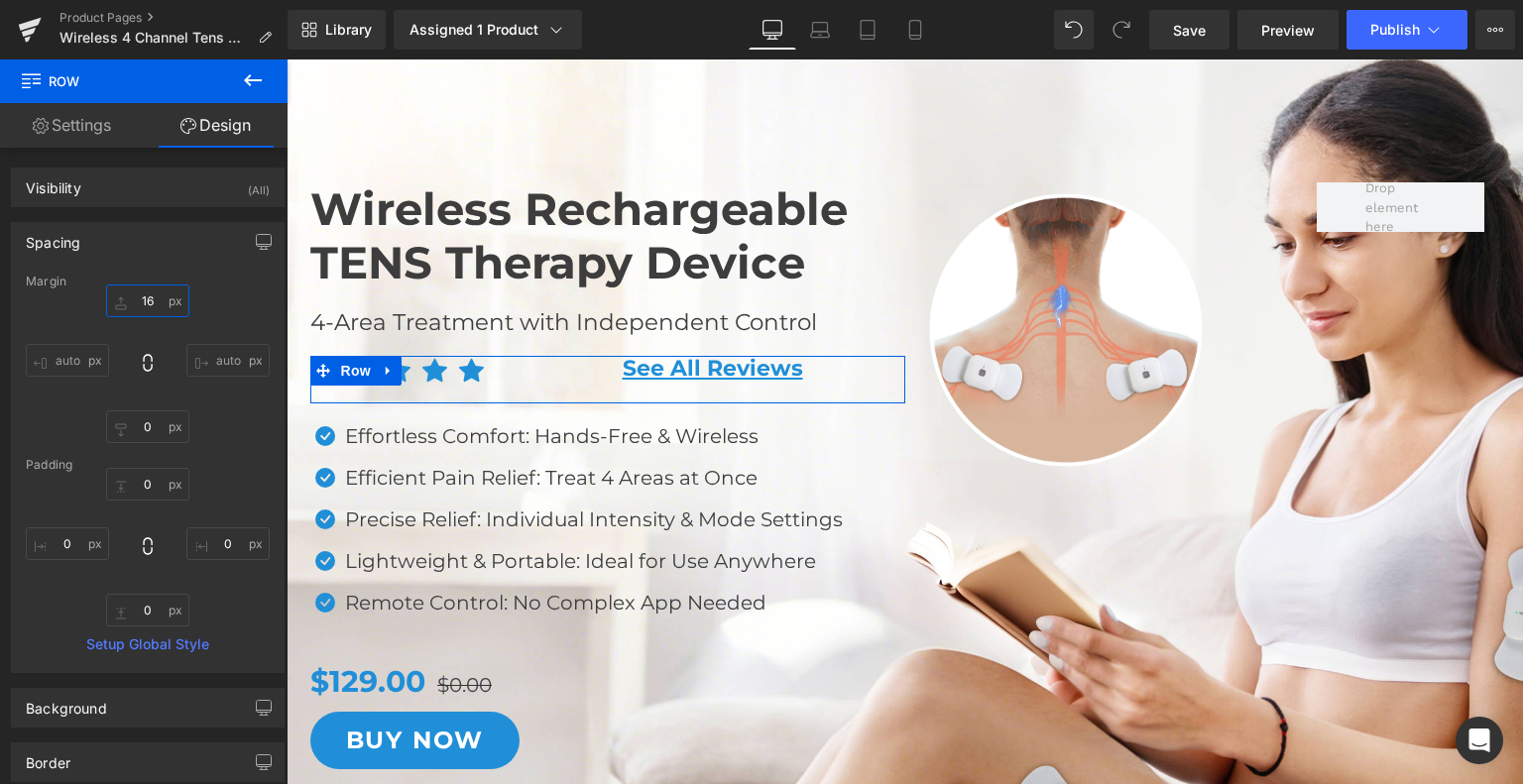 type on "1" 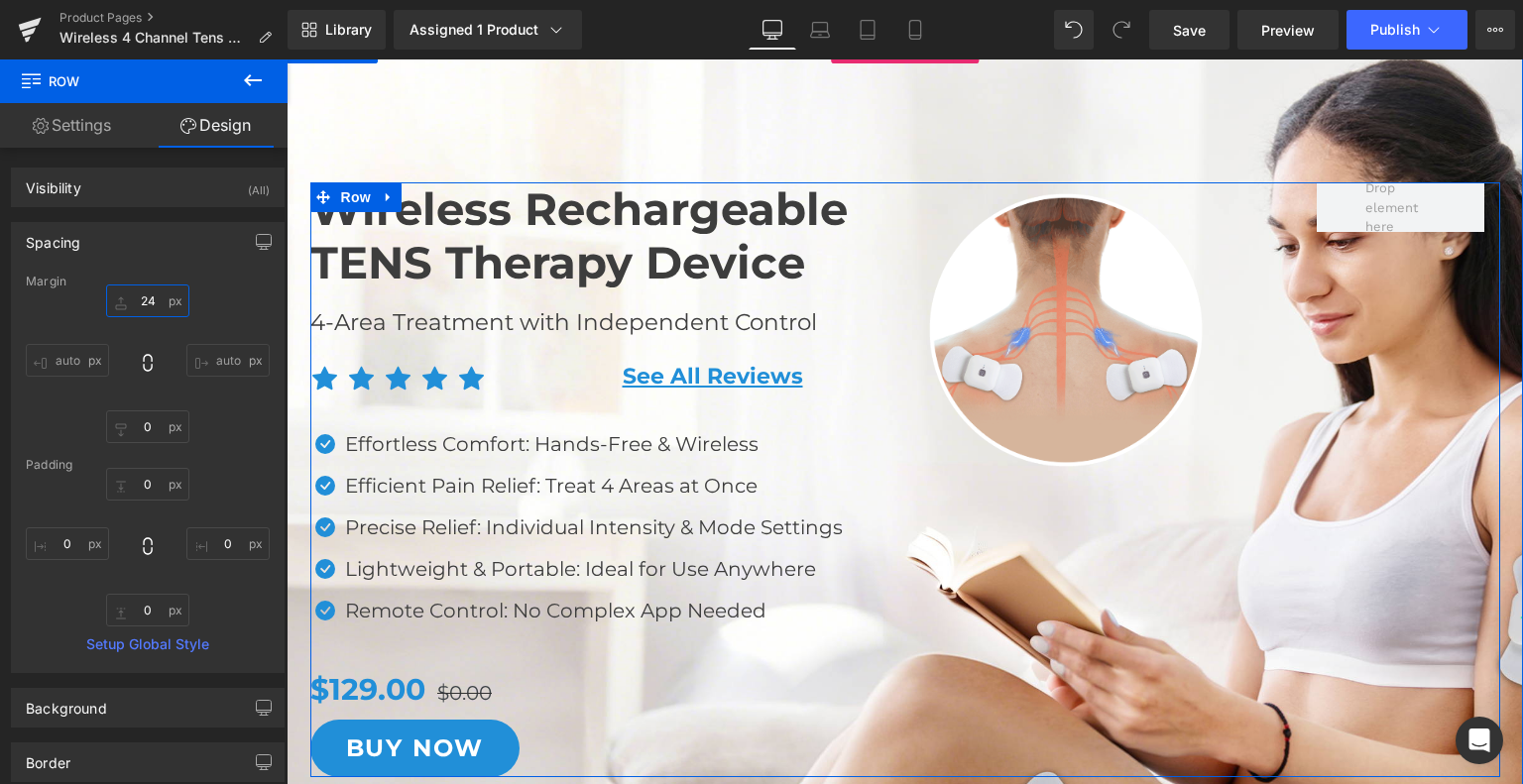 type on "2" 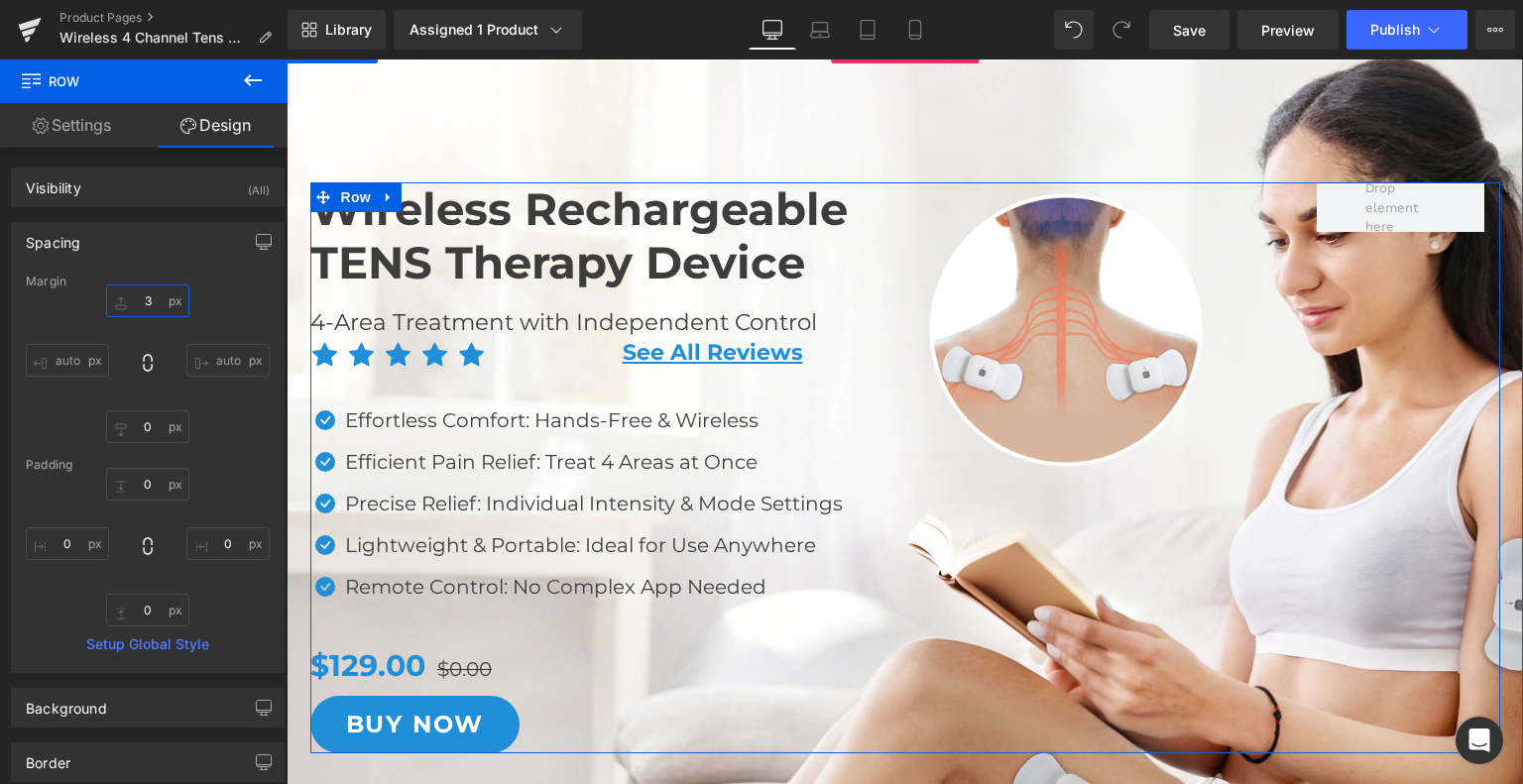 type on "32" 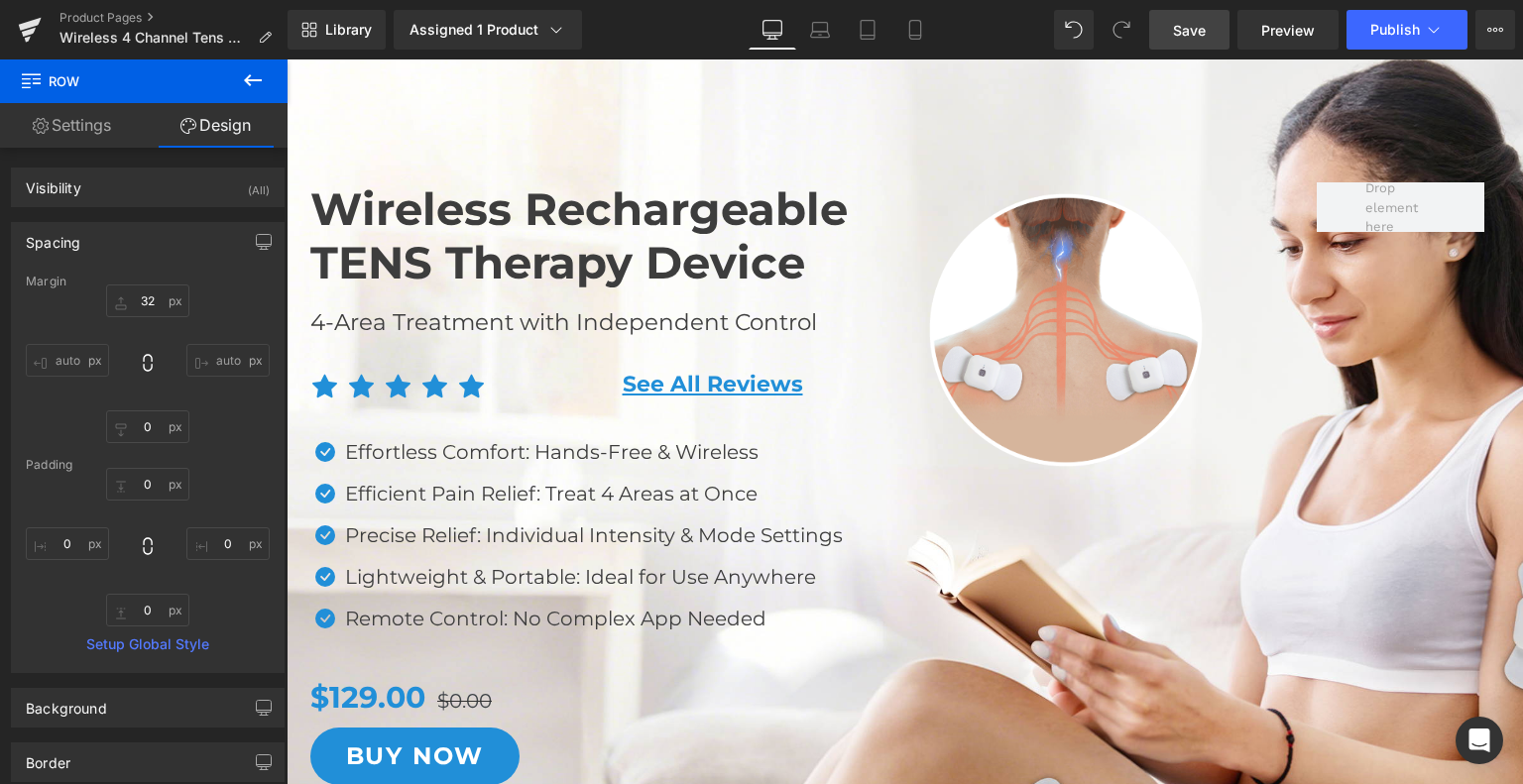 drag, startPoint x: 1202, startPoint y: 28, endPoint x: 194, endPoint y: 543, distance: 1131.9404 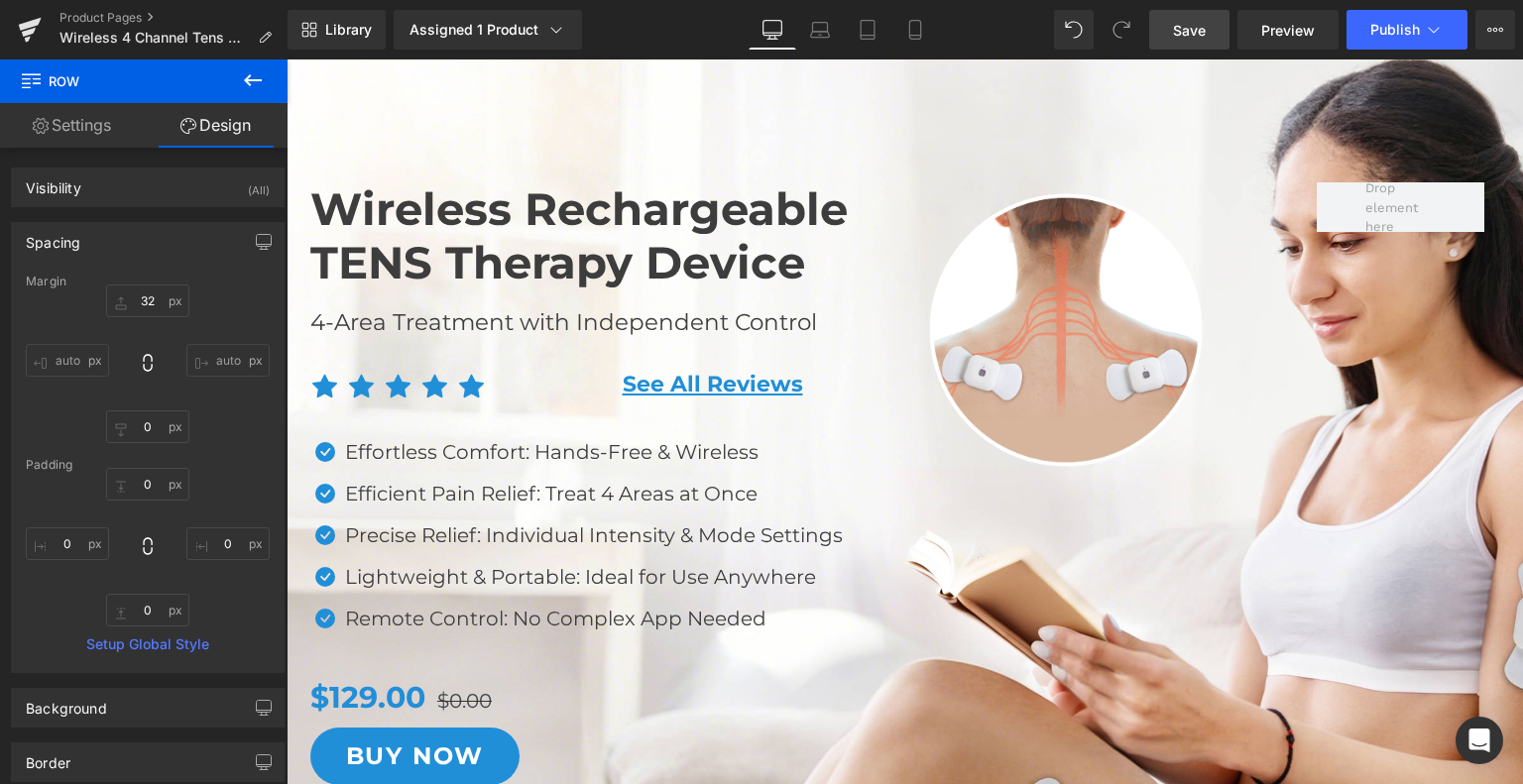 click on "Save" at bounding box center [1189, 30] 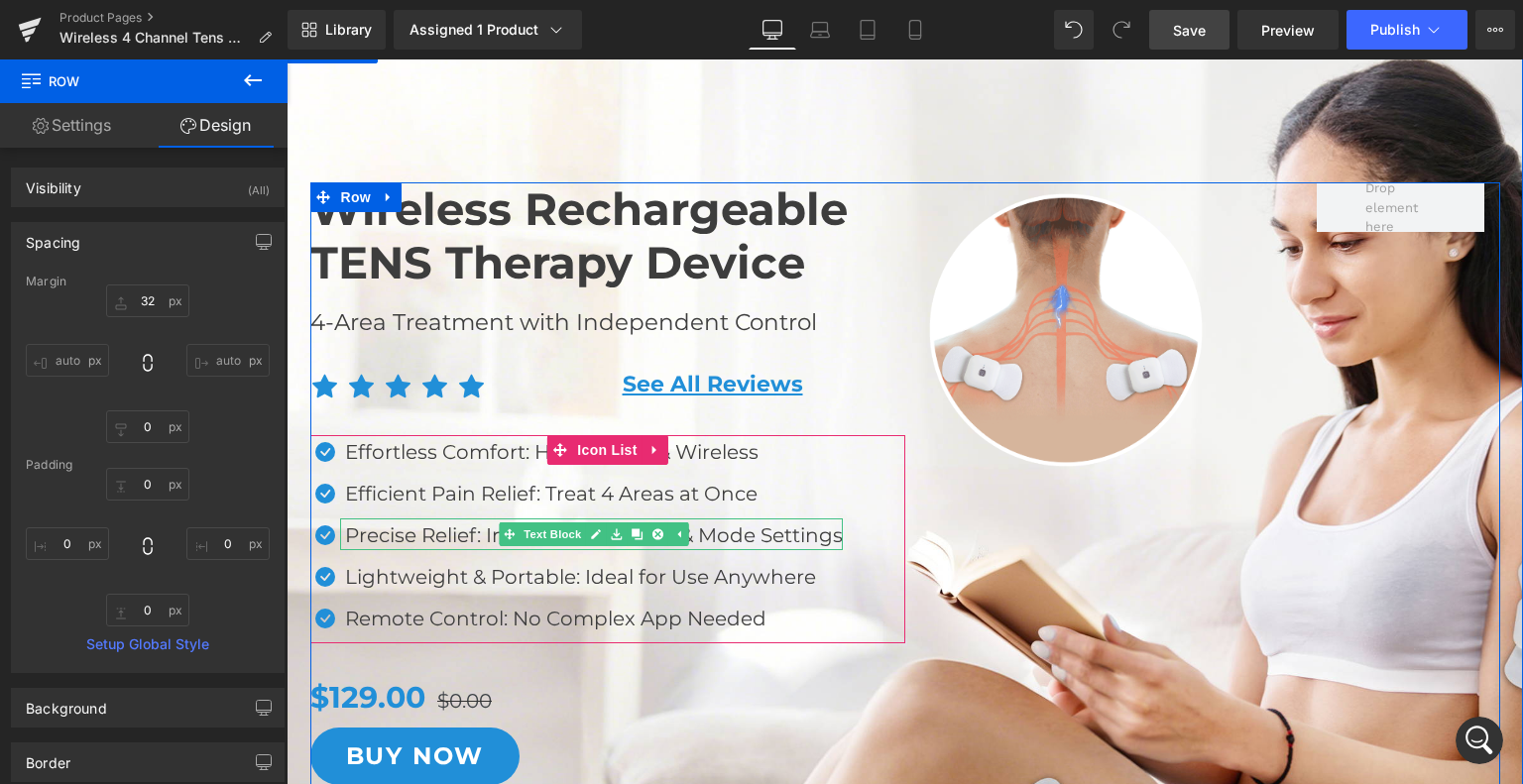 scroll, scrollTop: 0, scrollLeft: 0, axis: both 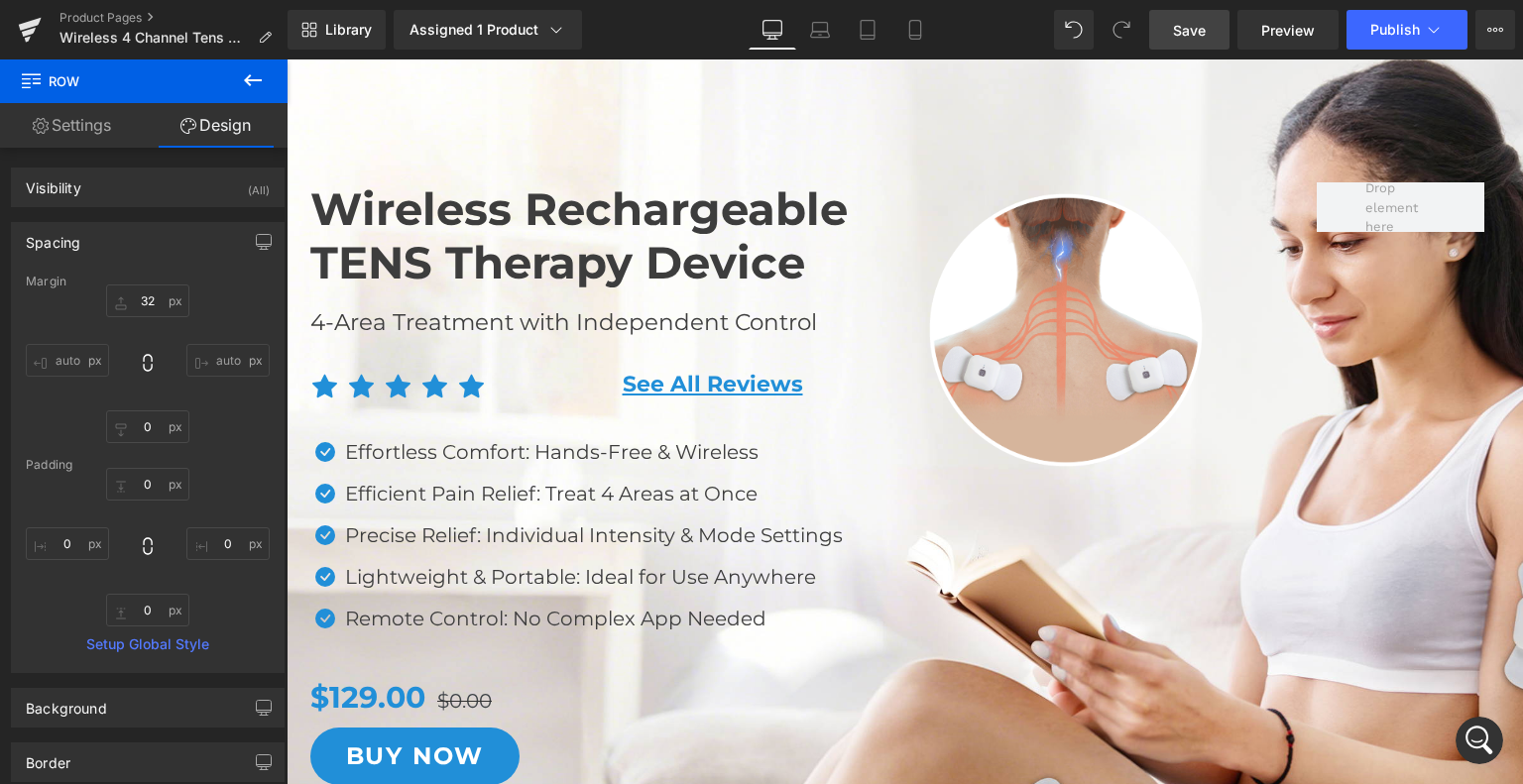 drag, startPoint x: 1172, startPoint y: 33, endPoint x: 574, endPoint y: 499, distance: 758.12928 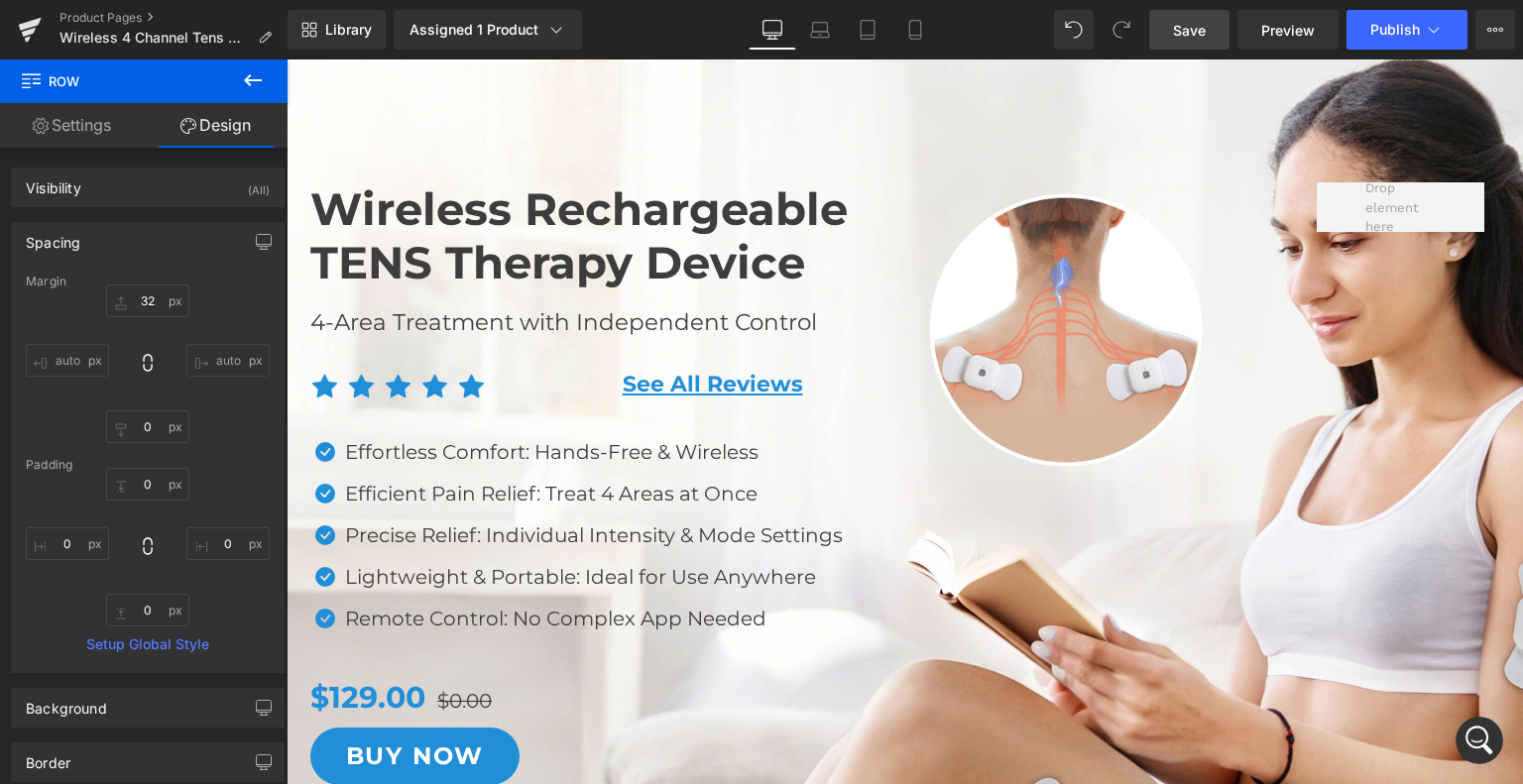 click on "Save" at bounding box center (1189, 30) 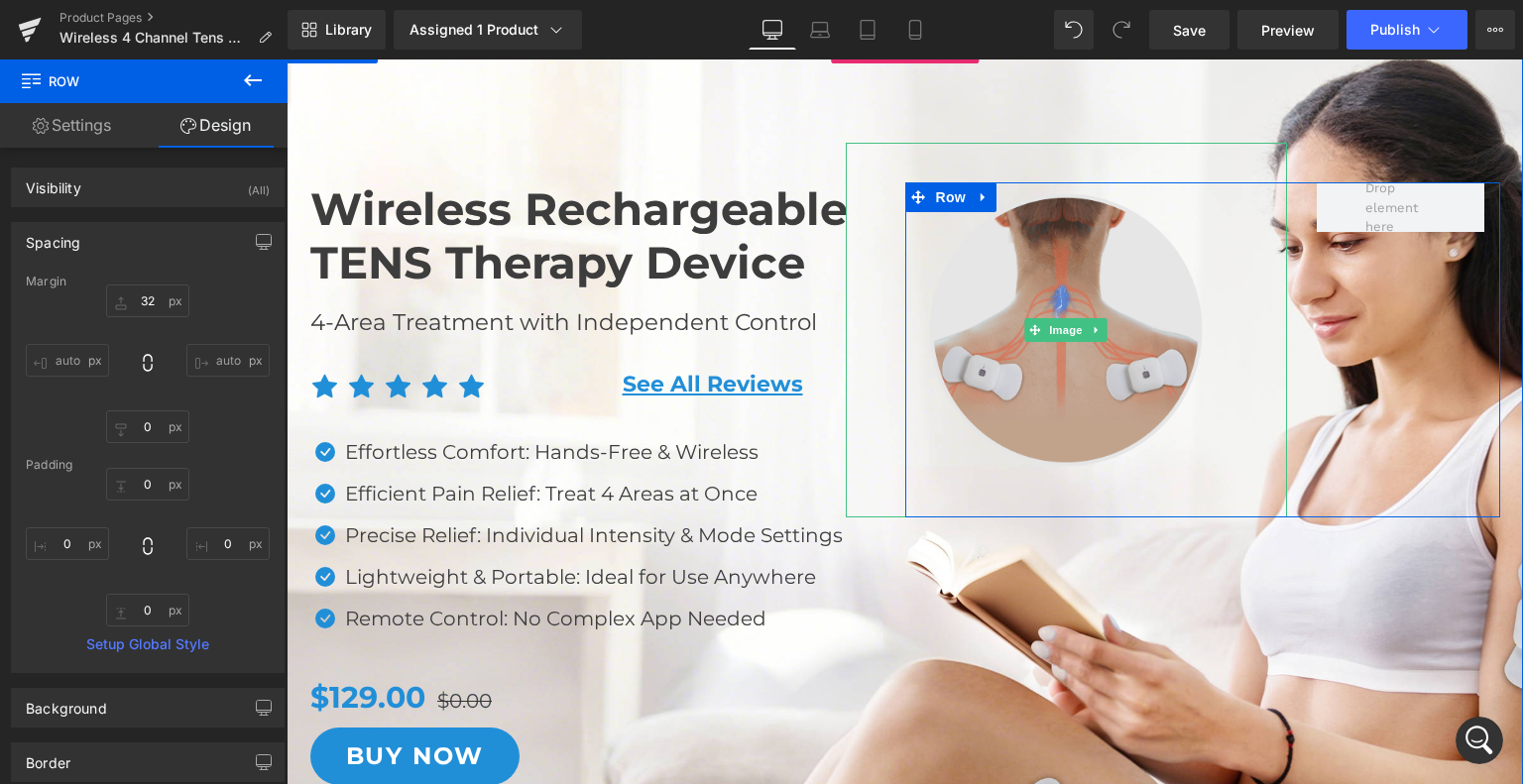 click at bounding box center [1066, 330] 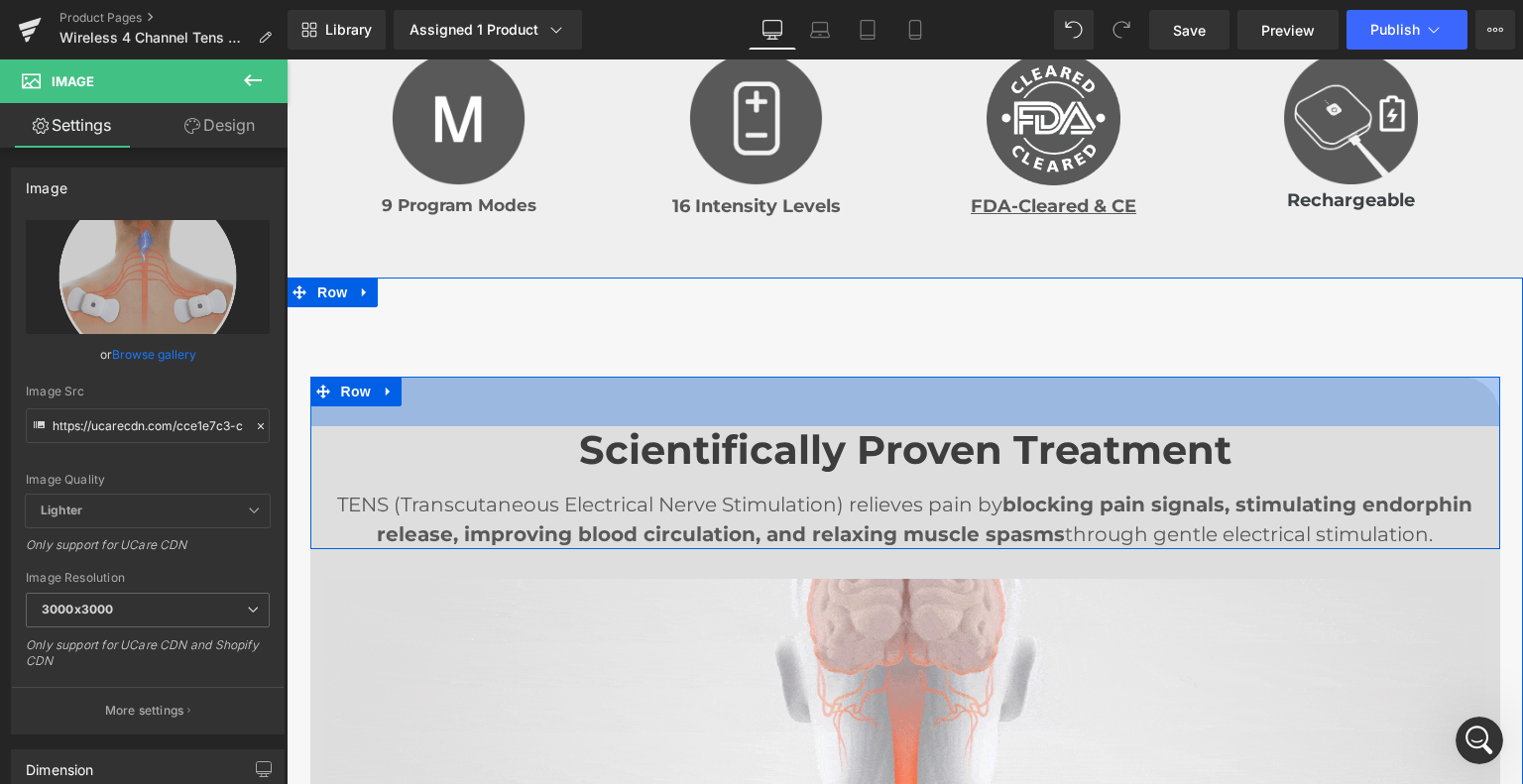 scroll, scrollTop: 1257, scrollLeft: 0, axis: vertical 